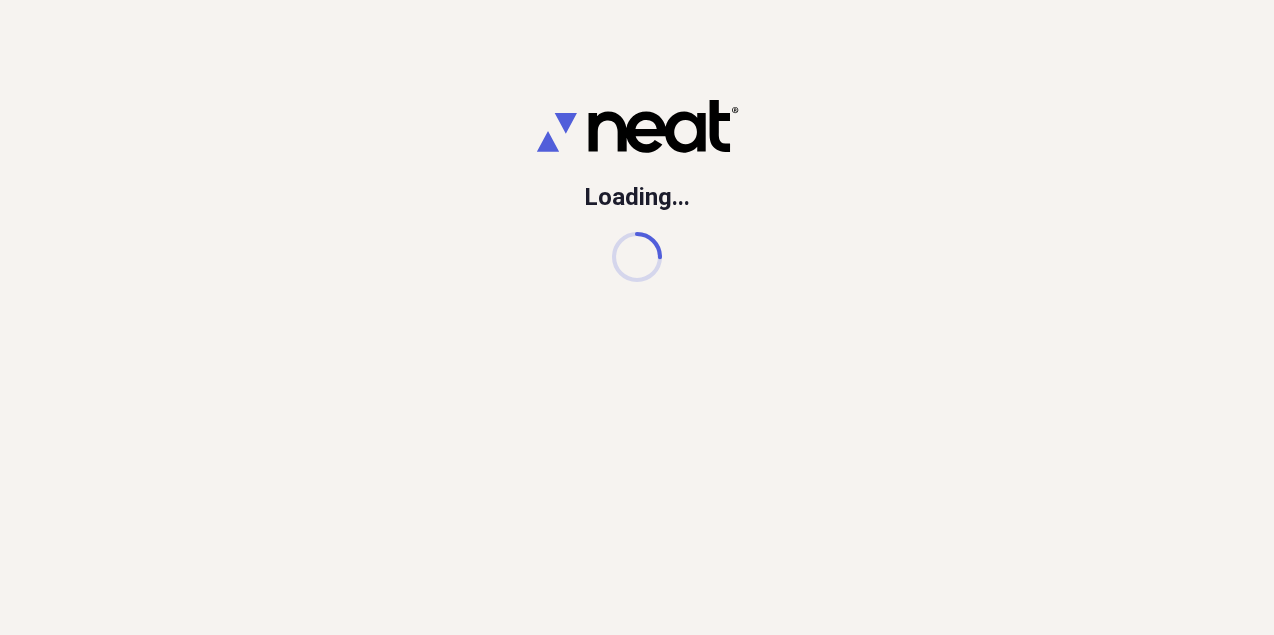 scroll, scrollTop: 0, scrollLeft: 0, axis: both 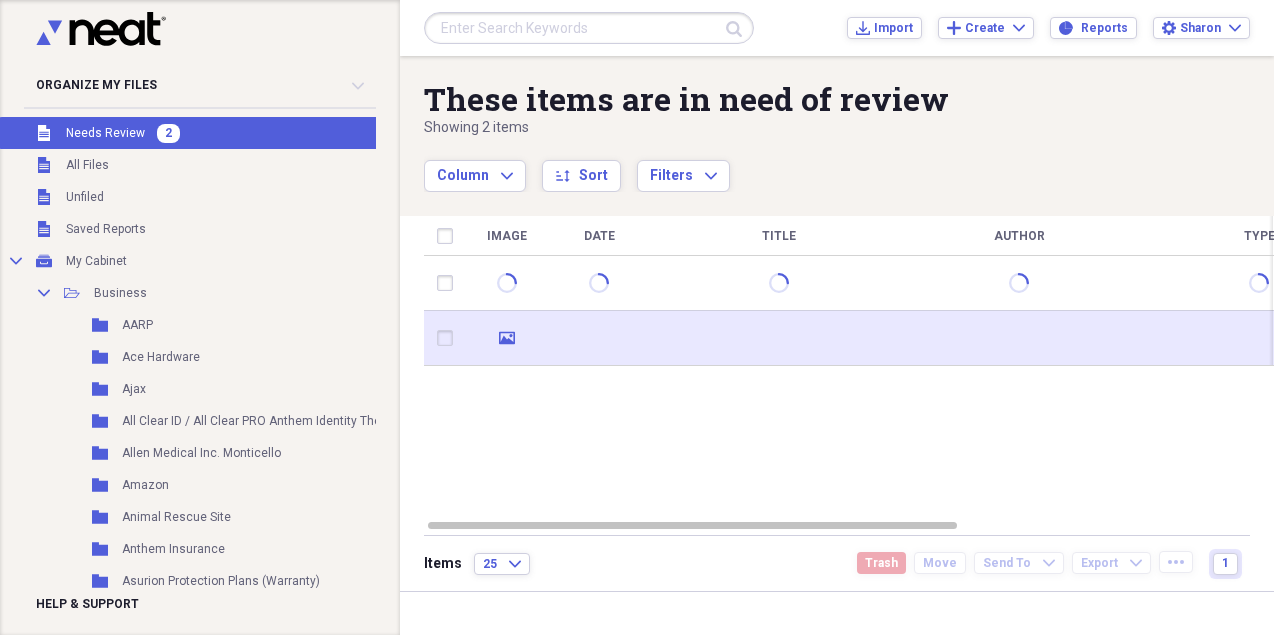 click 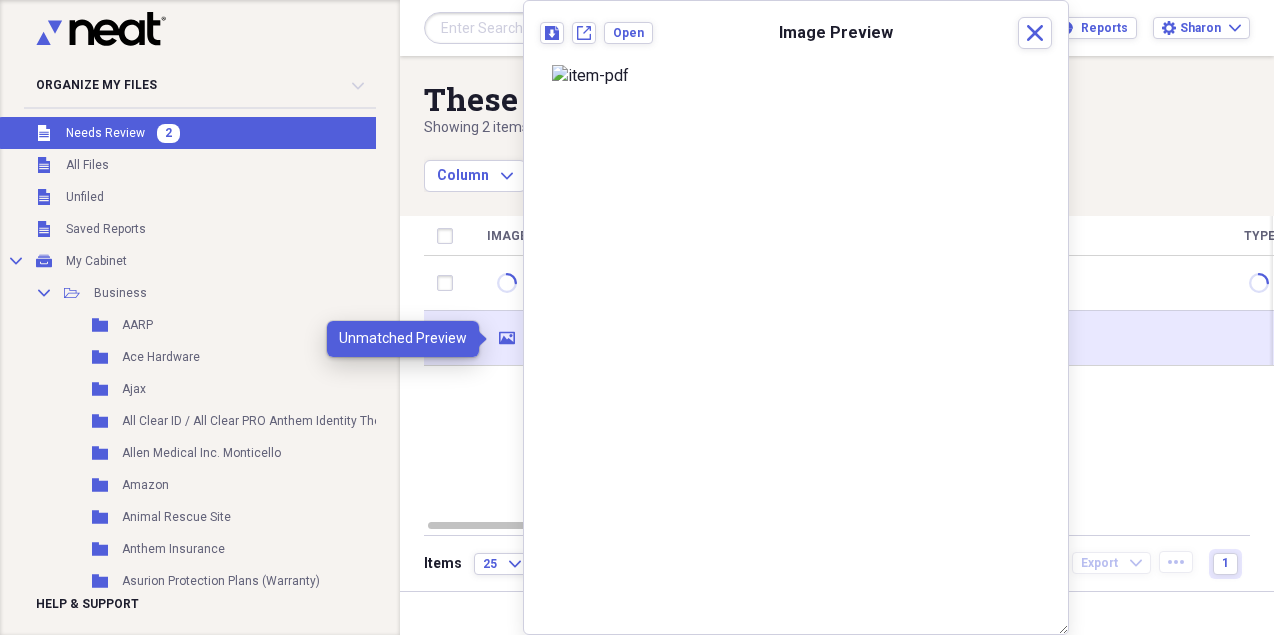 click 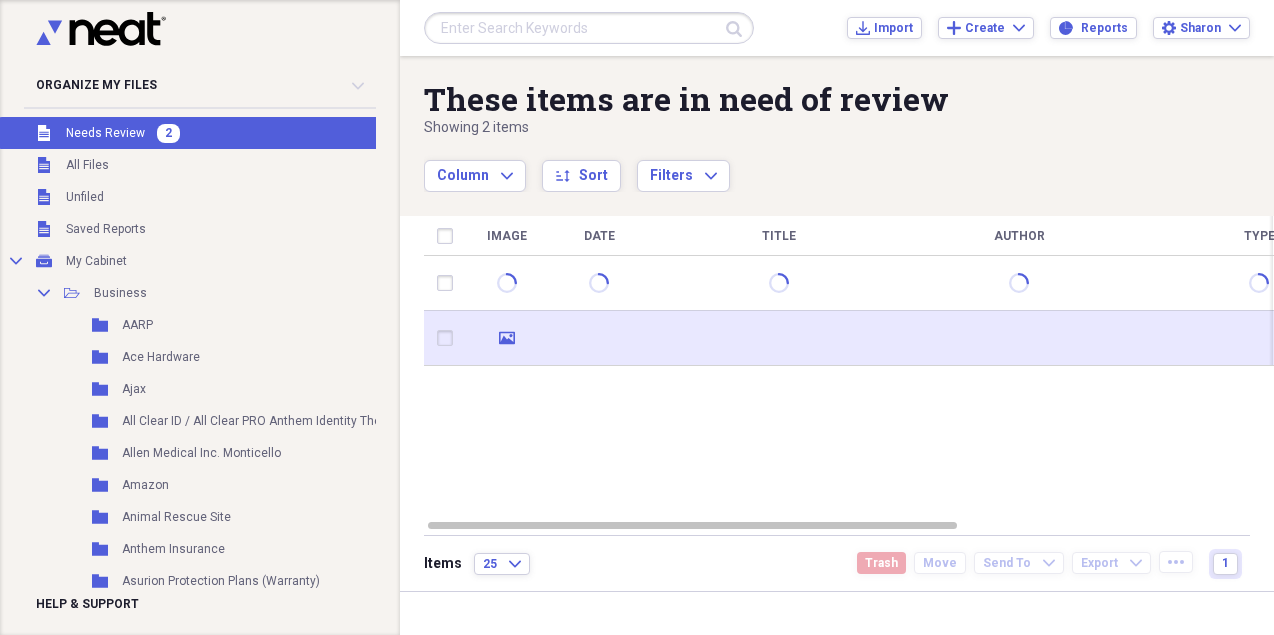 click at bounding box center (599, 338) 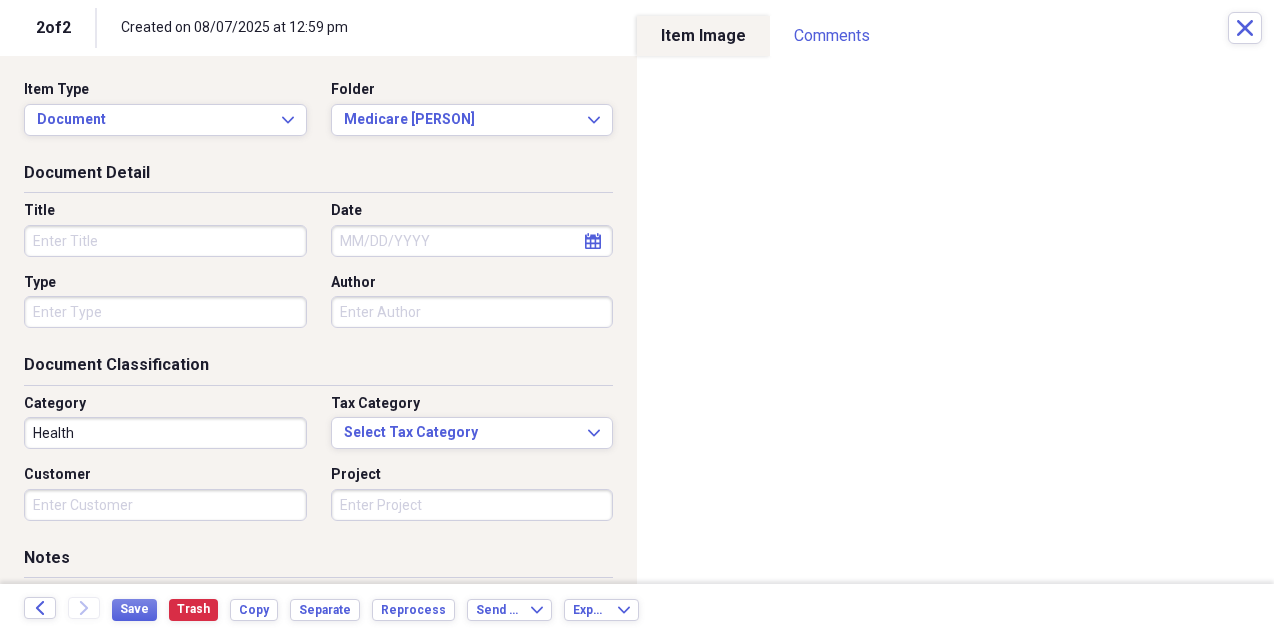click on "Title" at bounding box center [165, 241] 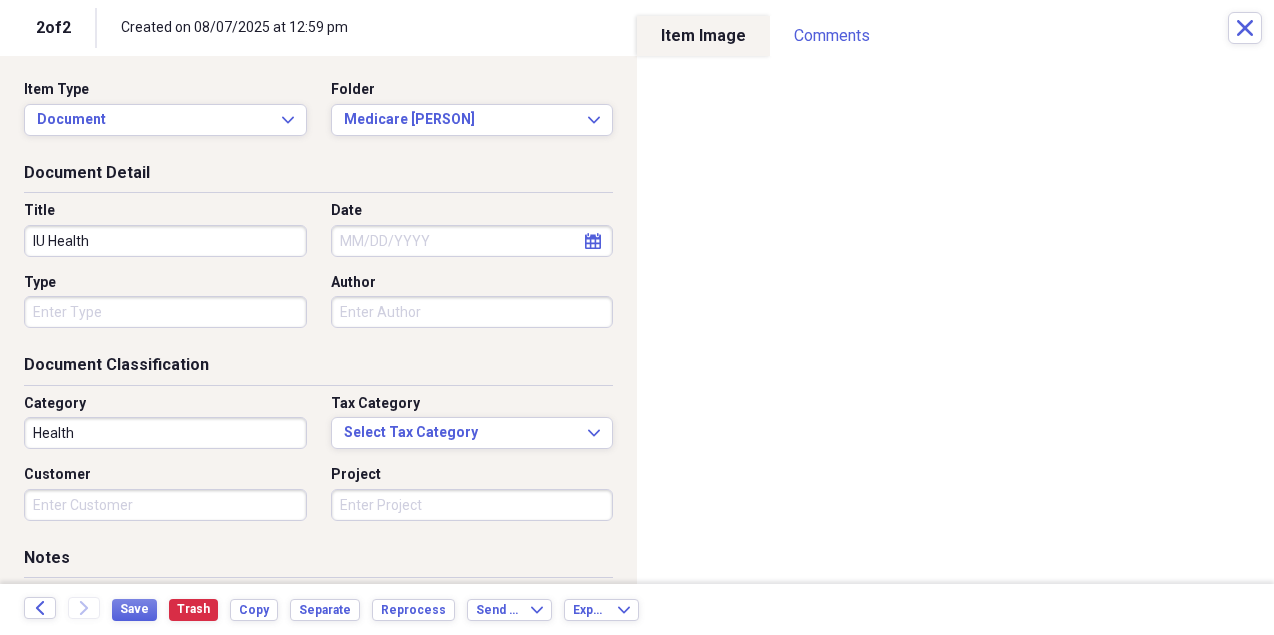 type on "IU Health" 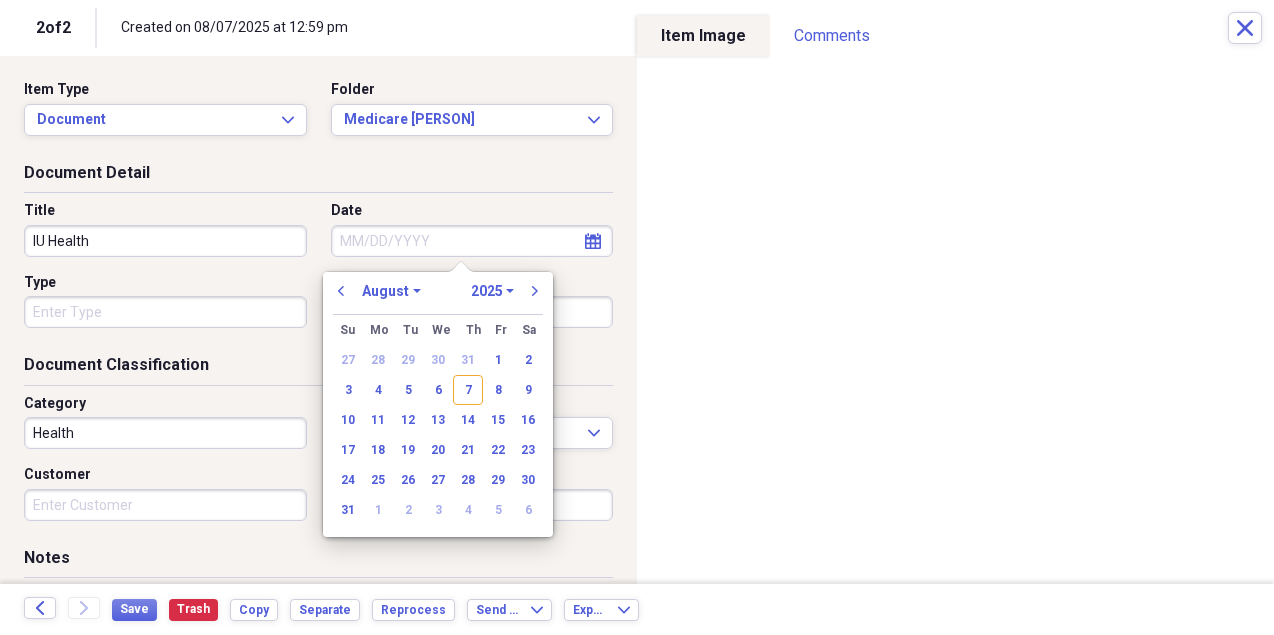 click on "Date" at bounding box center [472, 241] 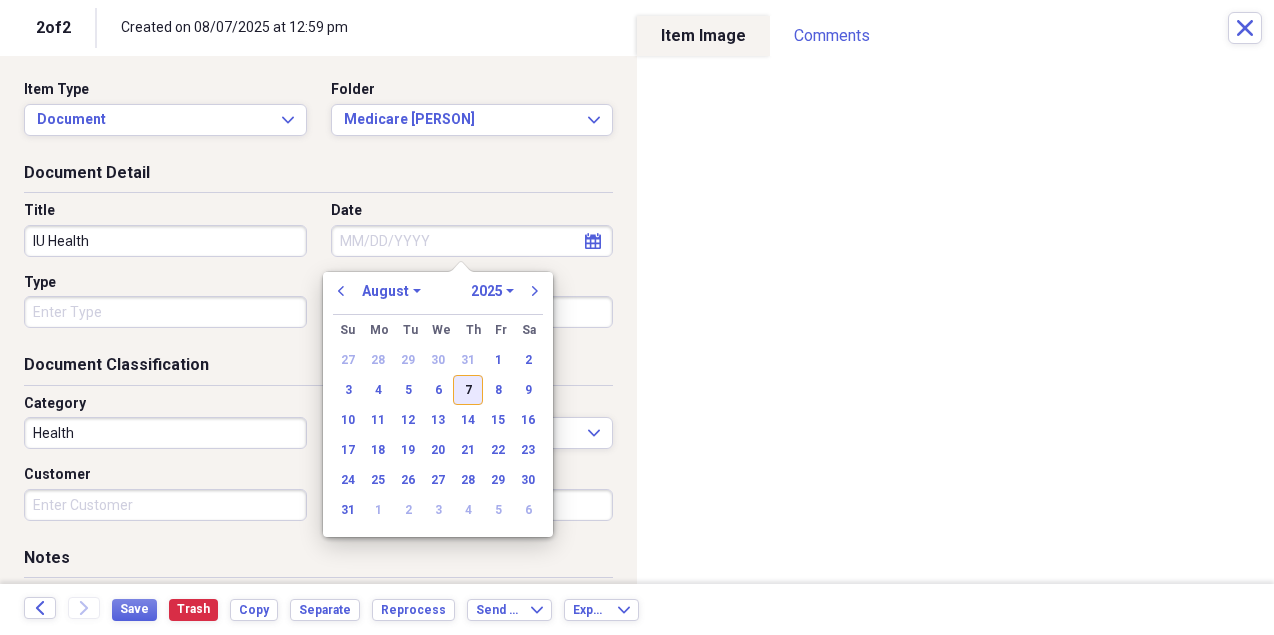 click on "7" at bounding box center (468, 390) 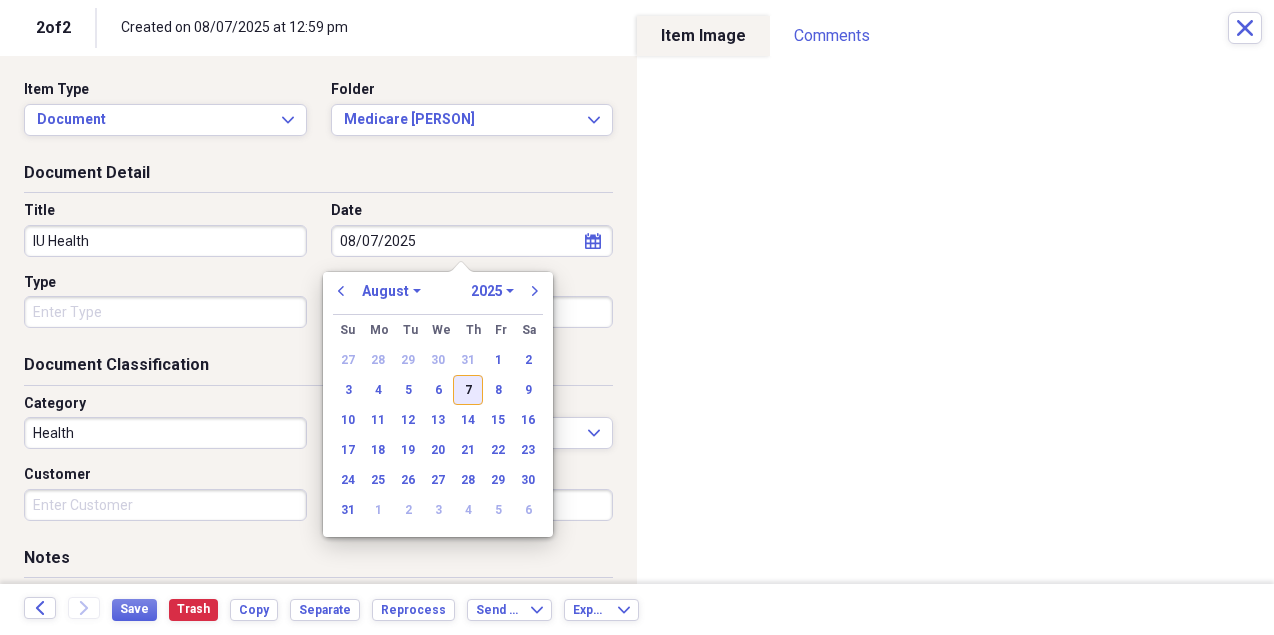 type on "08/07/2025" 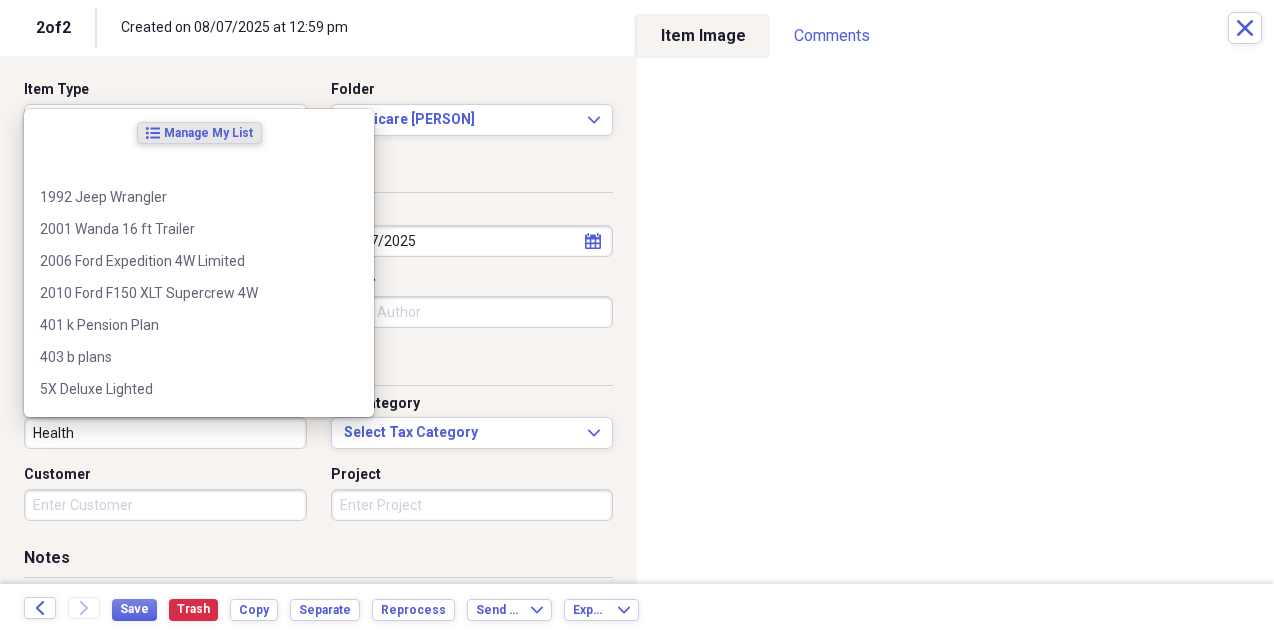 click on "Health" at bounding box center (165, 433) 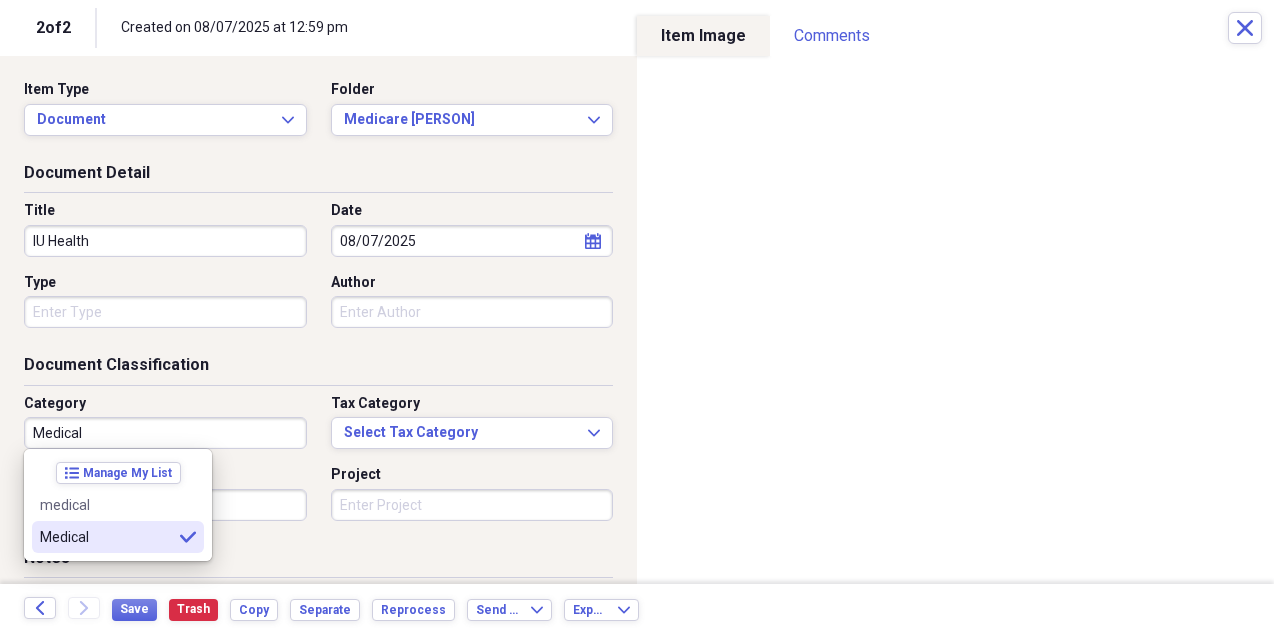 type on "Medical" 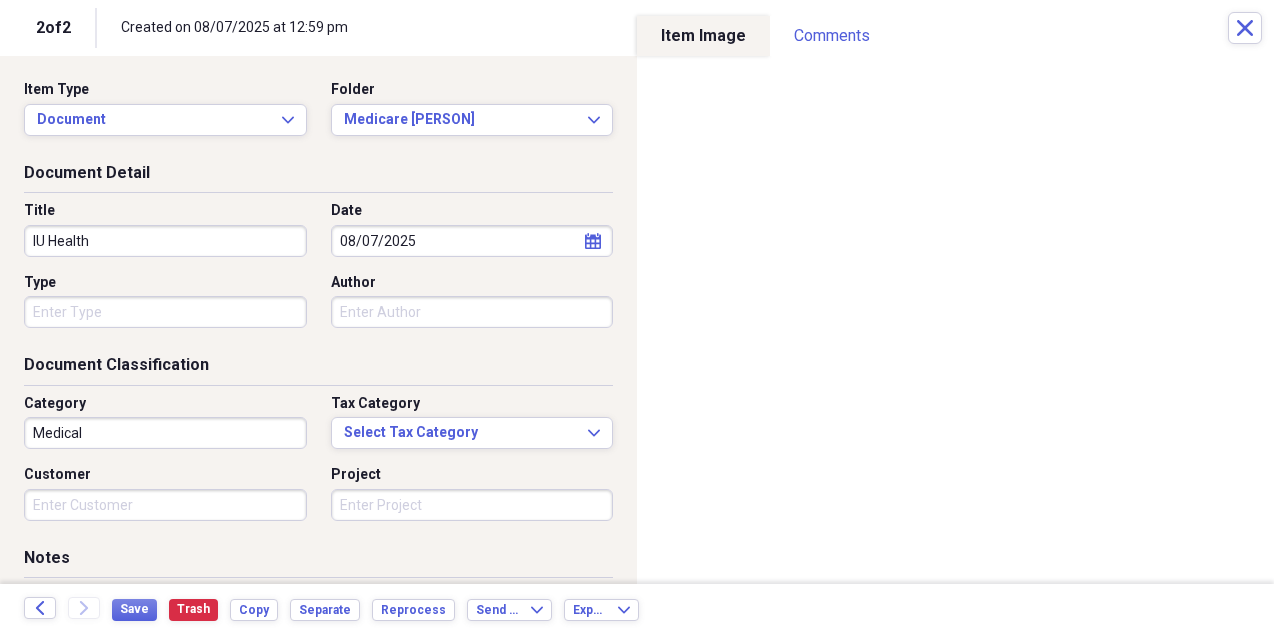 scroll, scrollTop: 208, scrollLeft: 0, axis: vertical 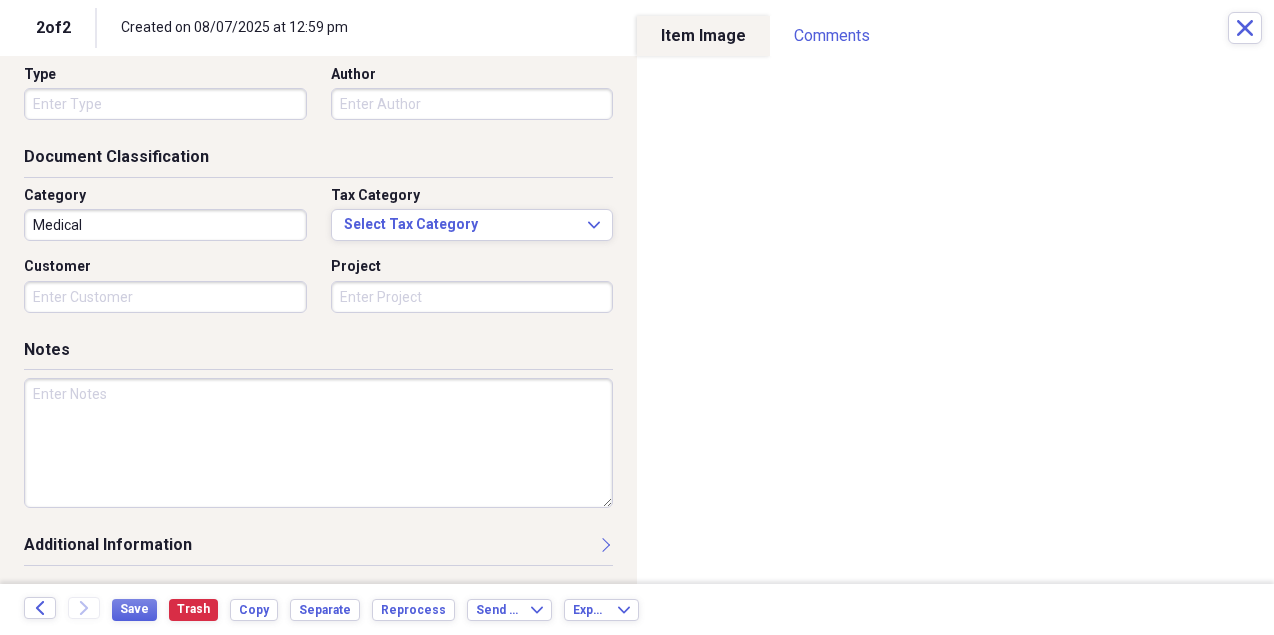 click at bounding box center (318, 443) 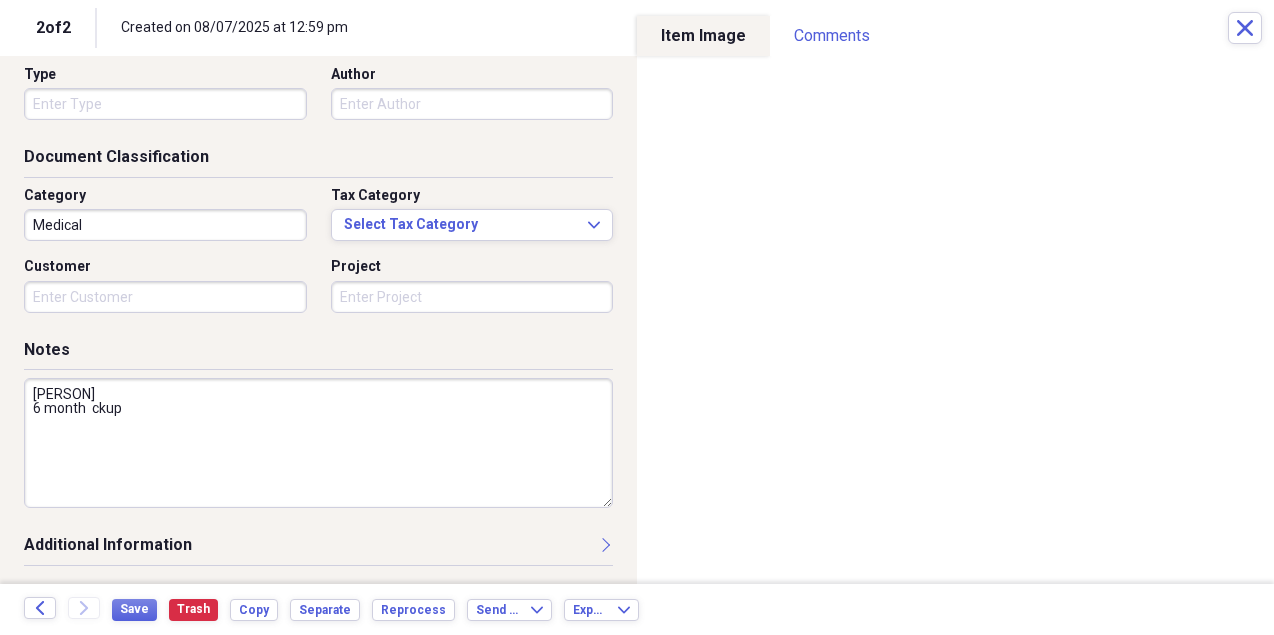 click on "Sharon
6 month  ckup" at bounding box center [318, 443] 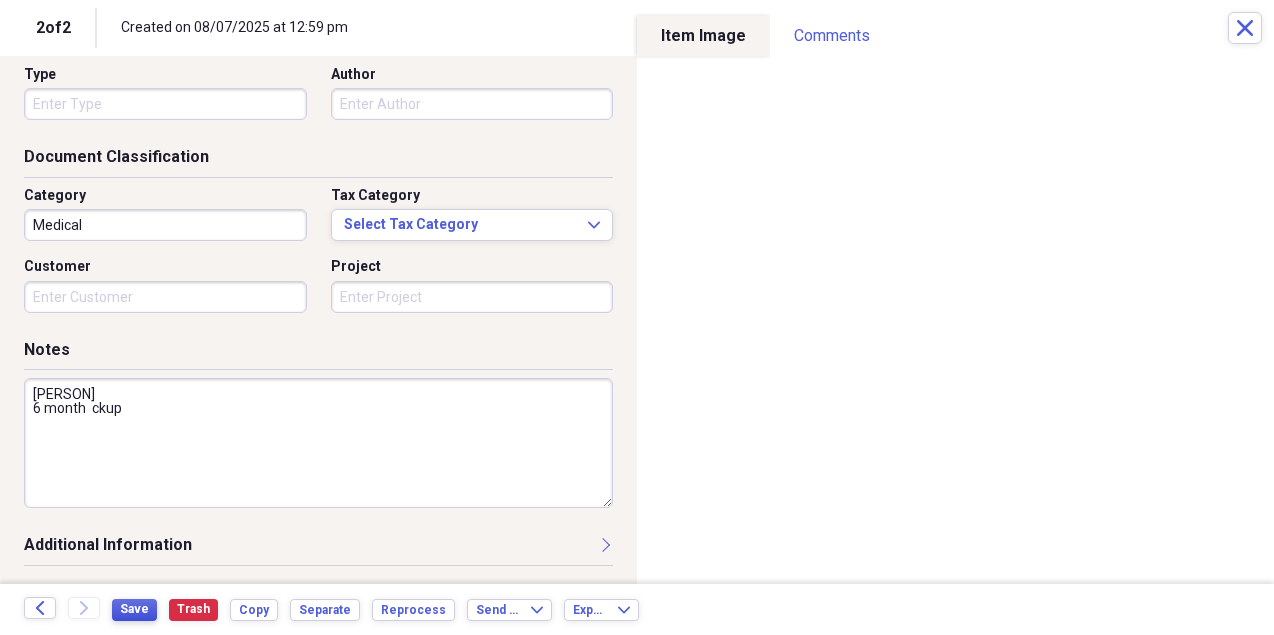 type on "Sharon
6 month  ckup" 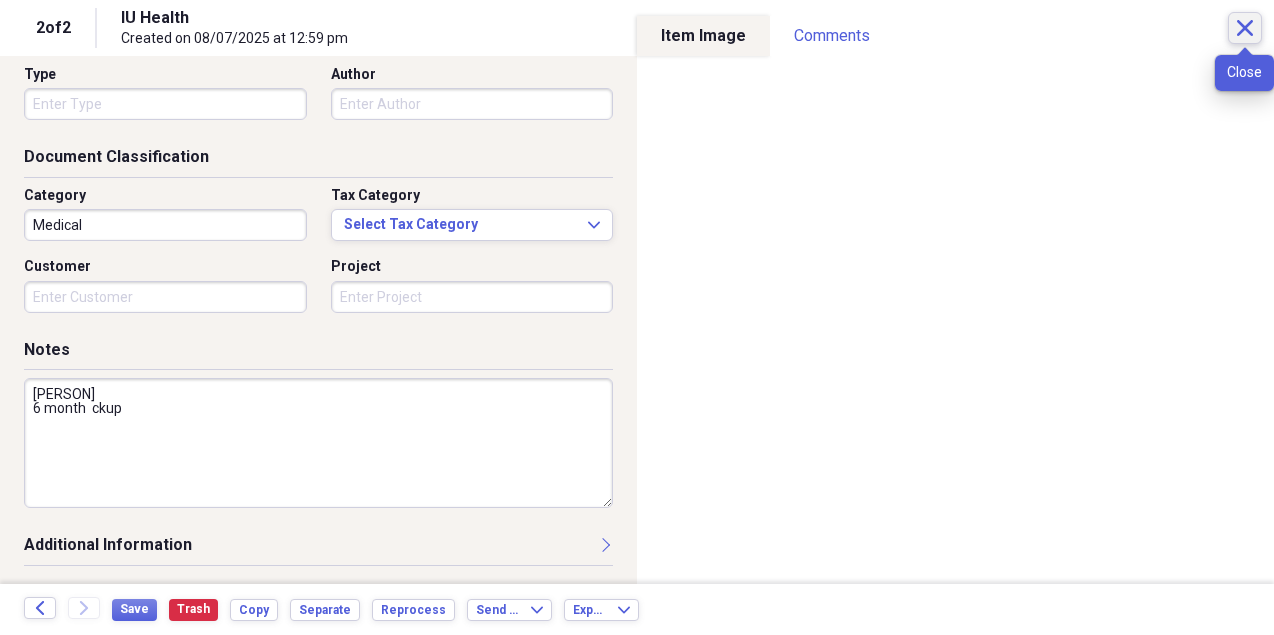 click on "Close" 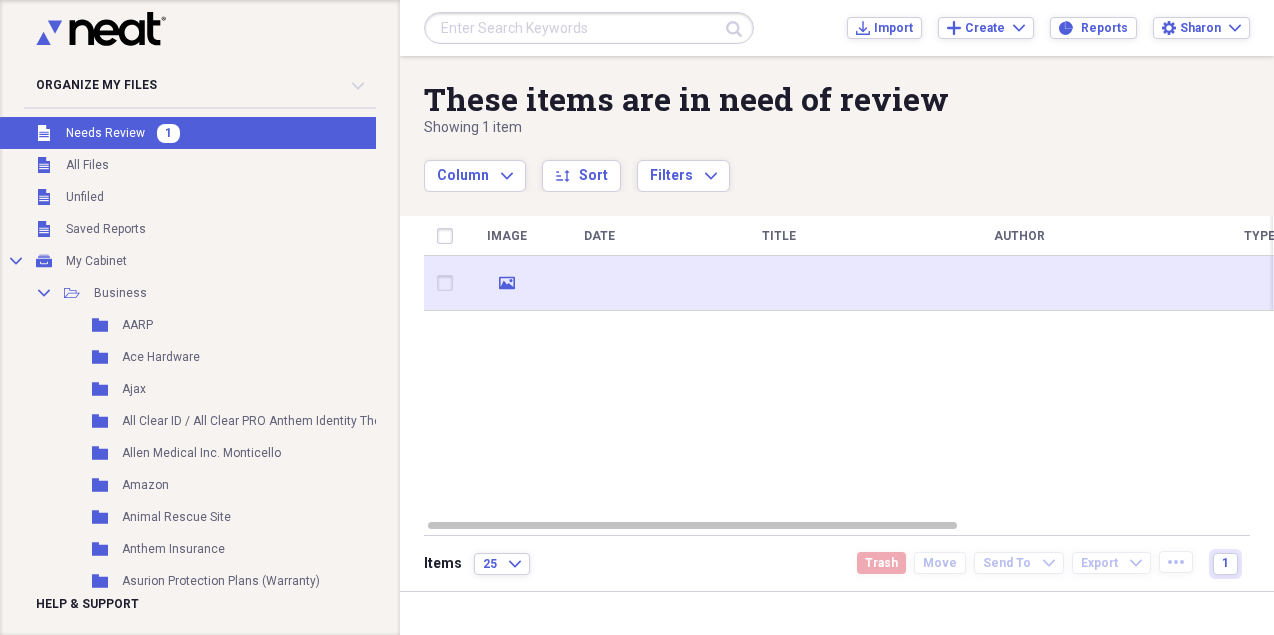 click at bounding box center (599, 283) 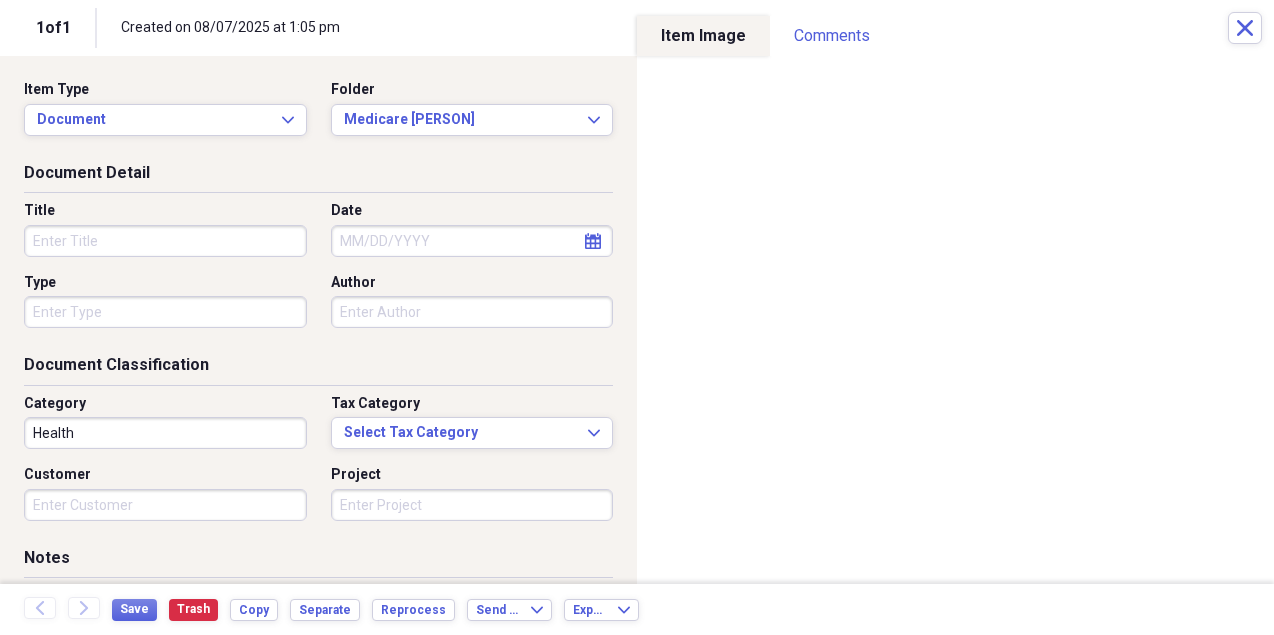 click on "Title" at bounding box center (165, 241) 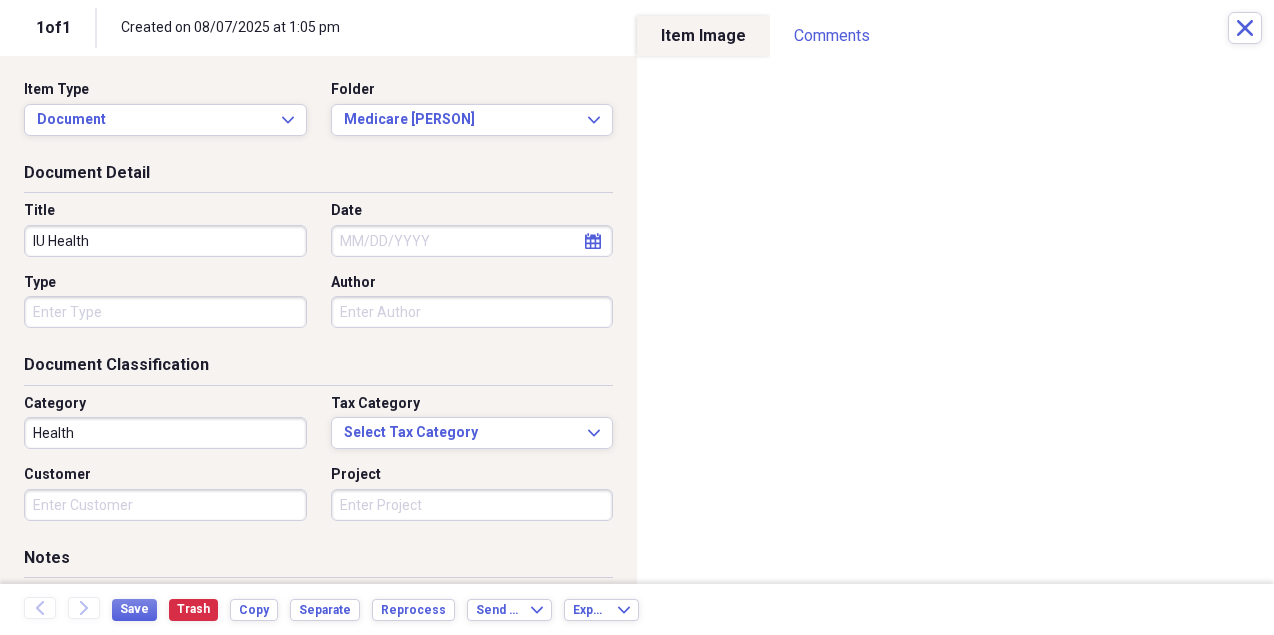 type on "IU Health" 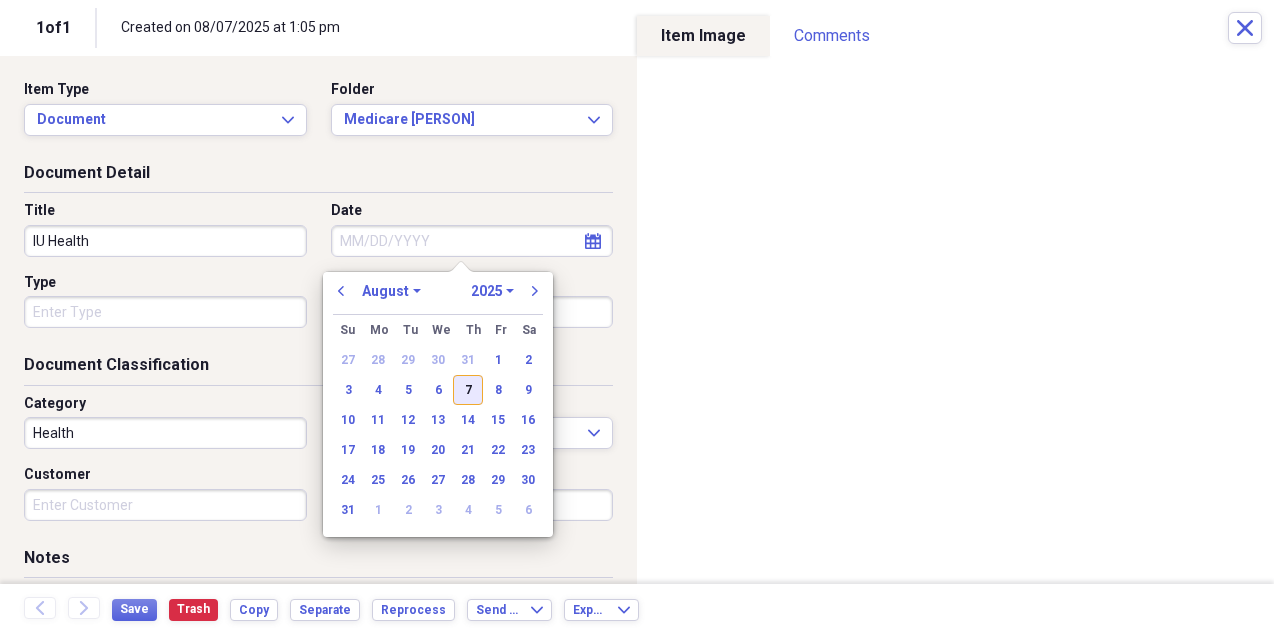 click on "7" at bounding box center [468, 390] 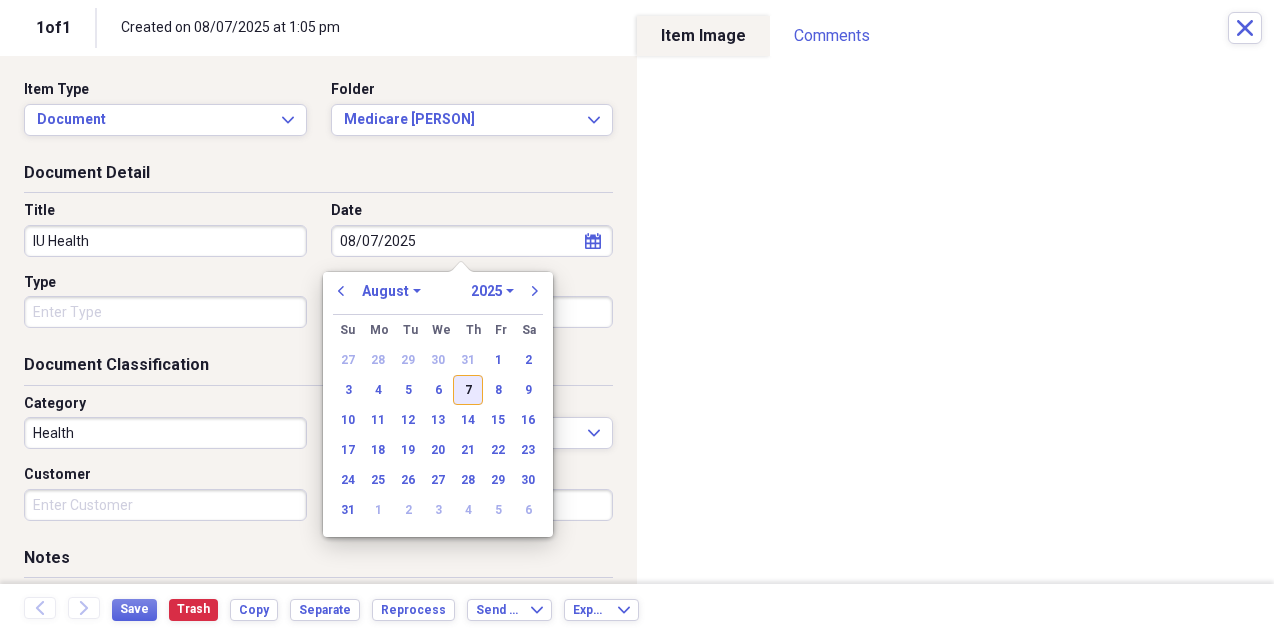 type on "08/07/2025" 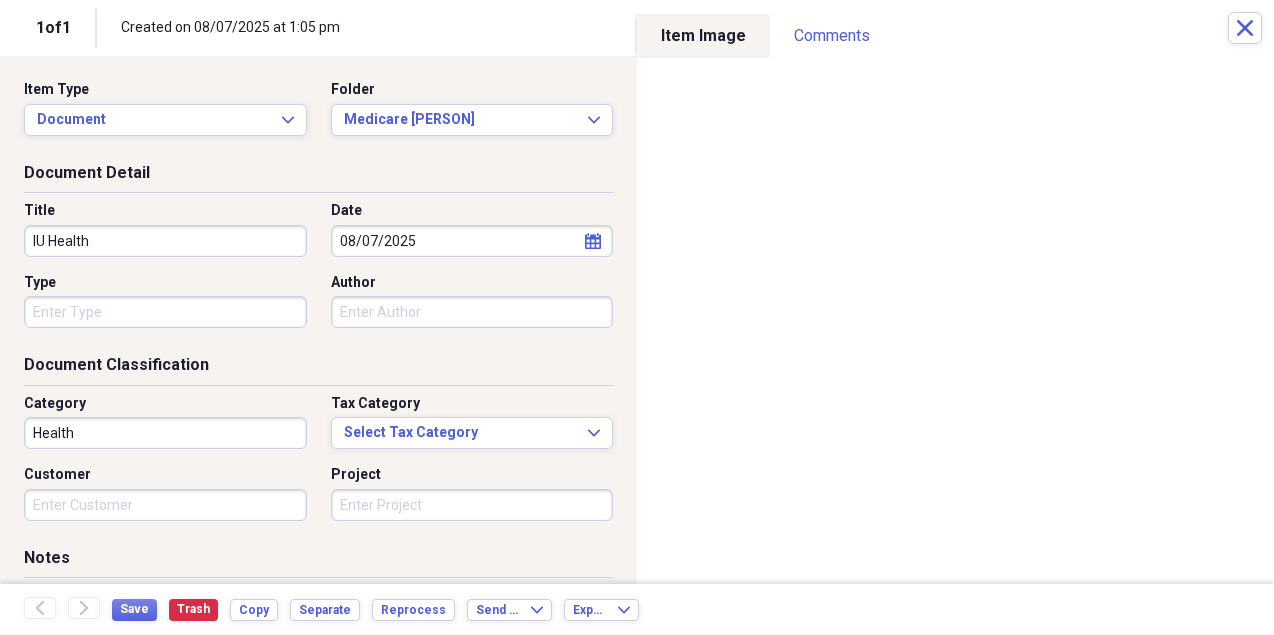 click on "Health" at bounding box center (165, 433) 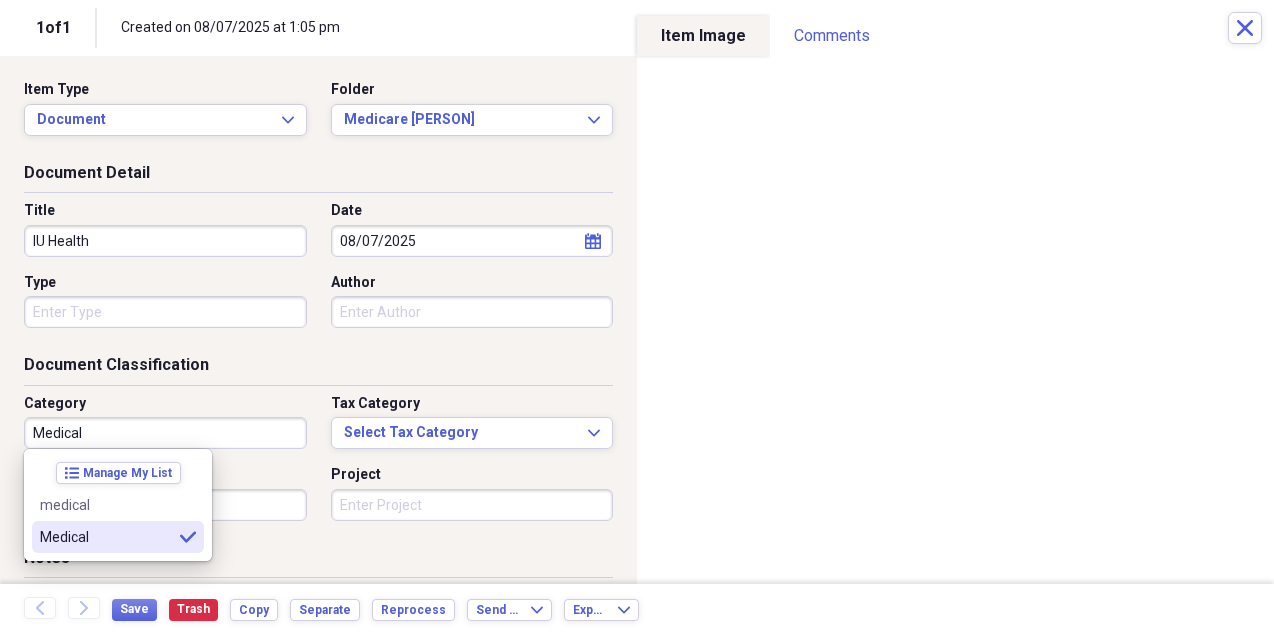 type on "Medical" 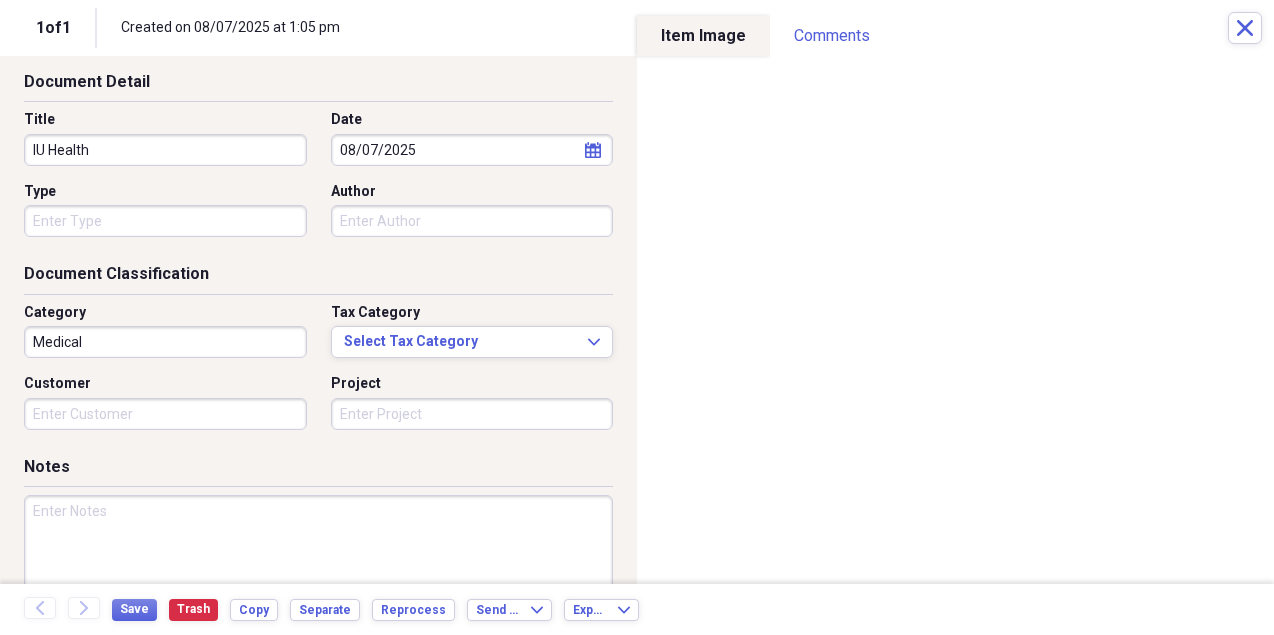 scroll, scrollTop: 208, scrollLeft: 0, axis: vertical 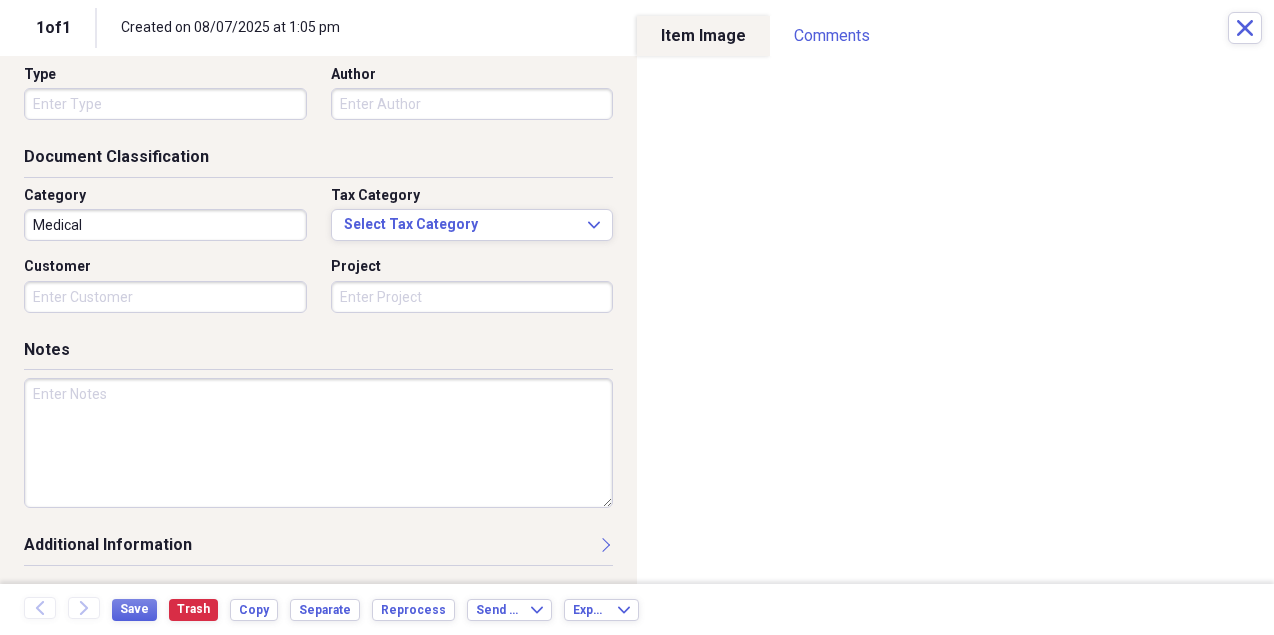 click at bounding box center [318, 443] 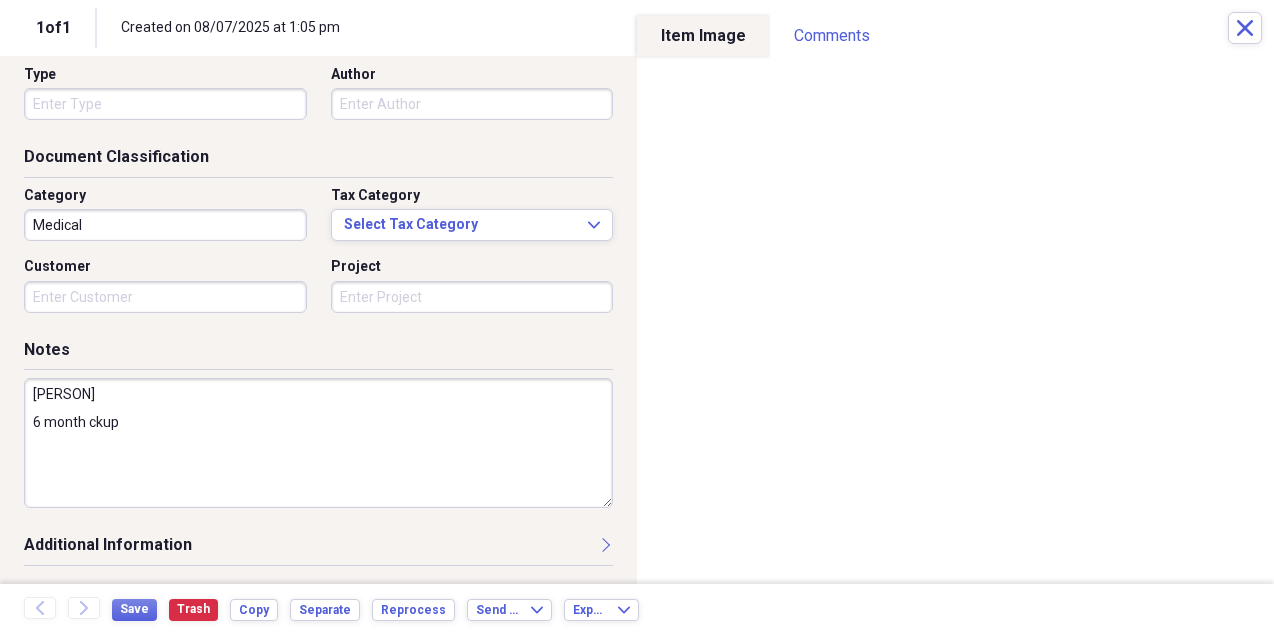 click on "Notes Kenny
6 month ckup" at bounding box center [318, 436] 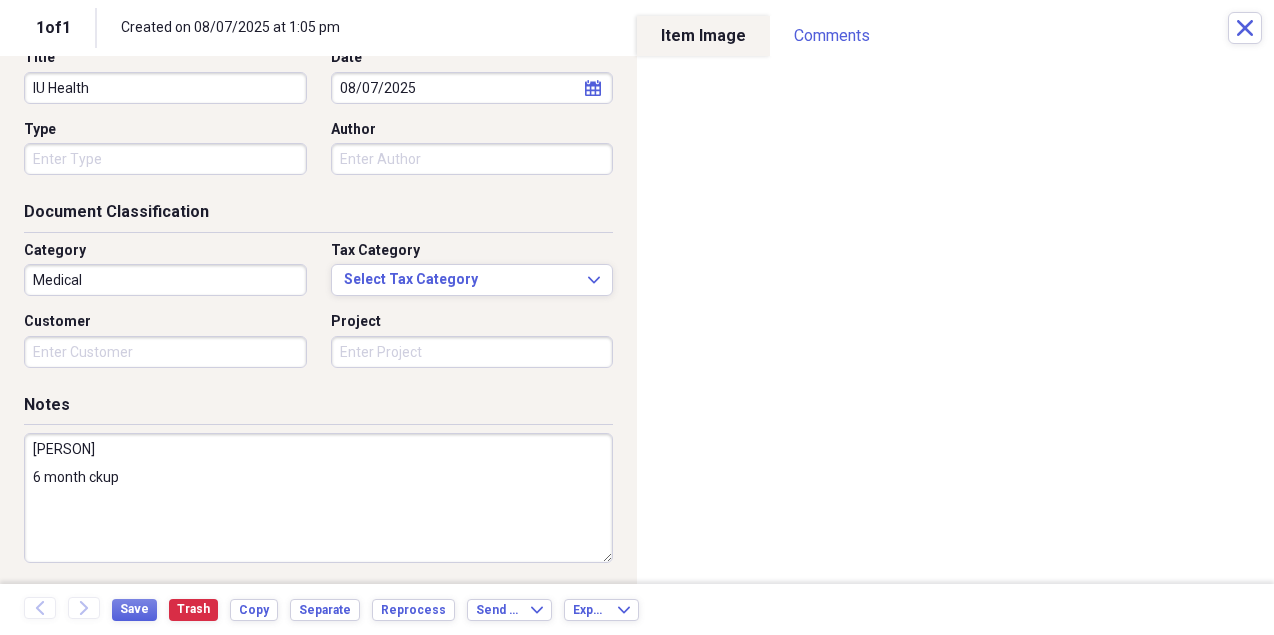 scroll, scrollTop: 108, scrollLeft: 0, axis: vertical 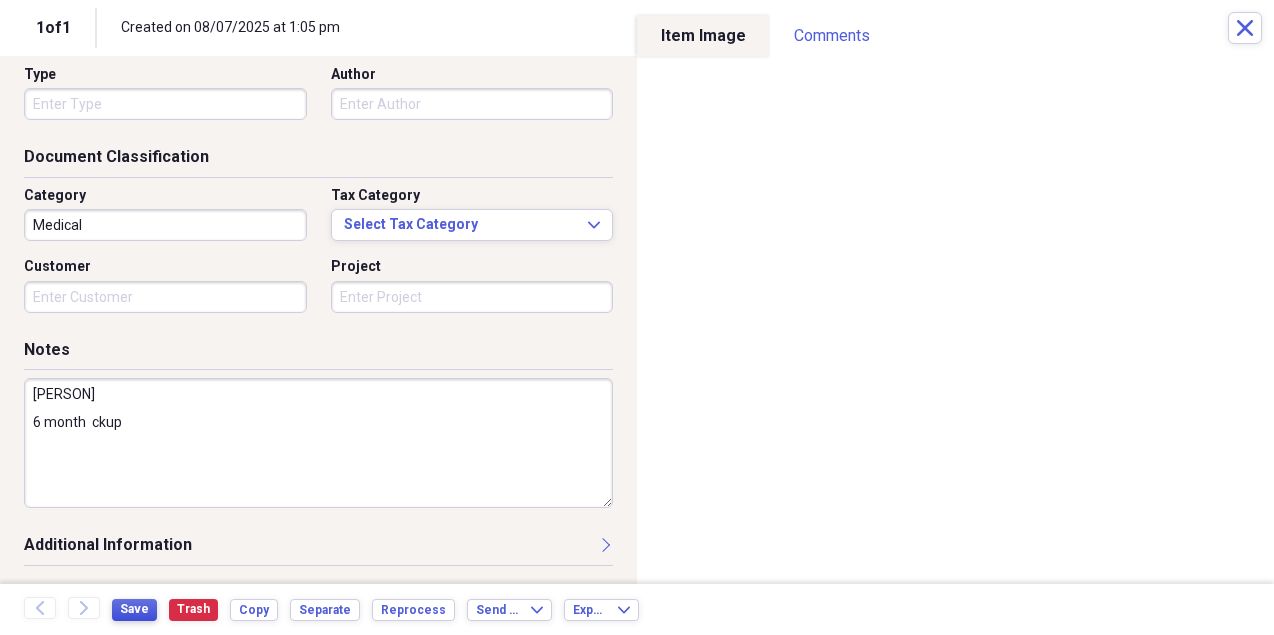 type on "Kenny
6 month  ckup" 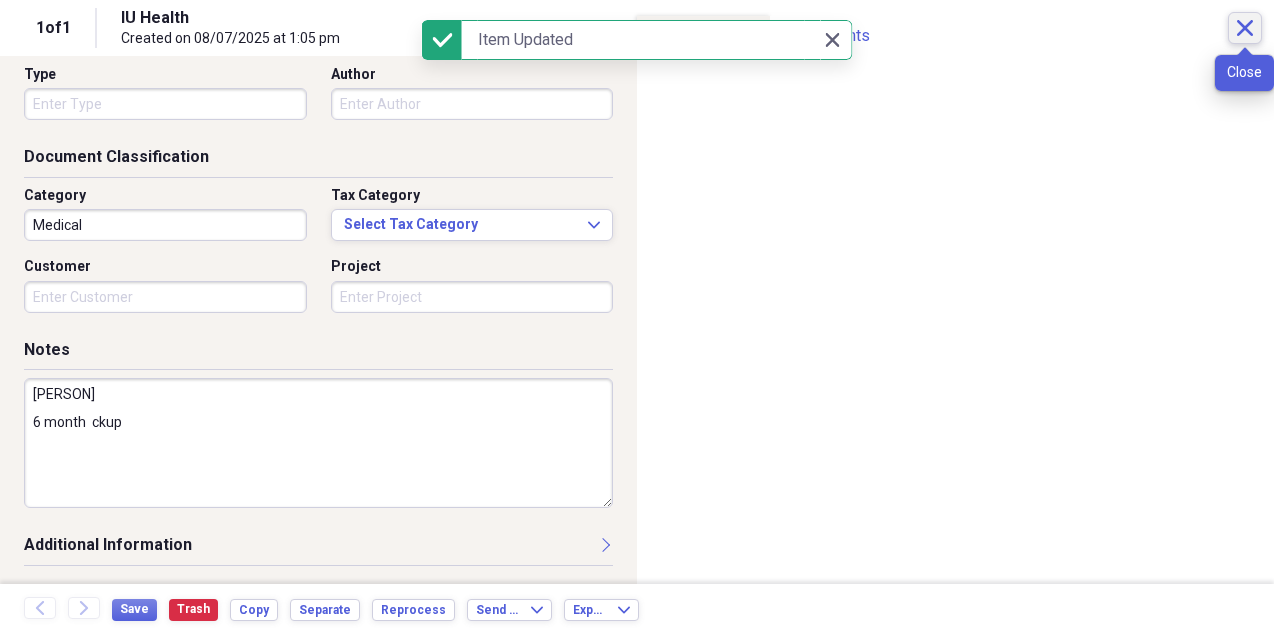 click on "Close" 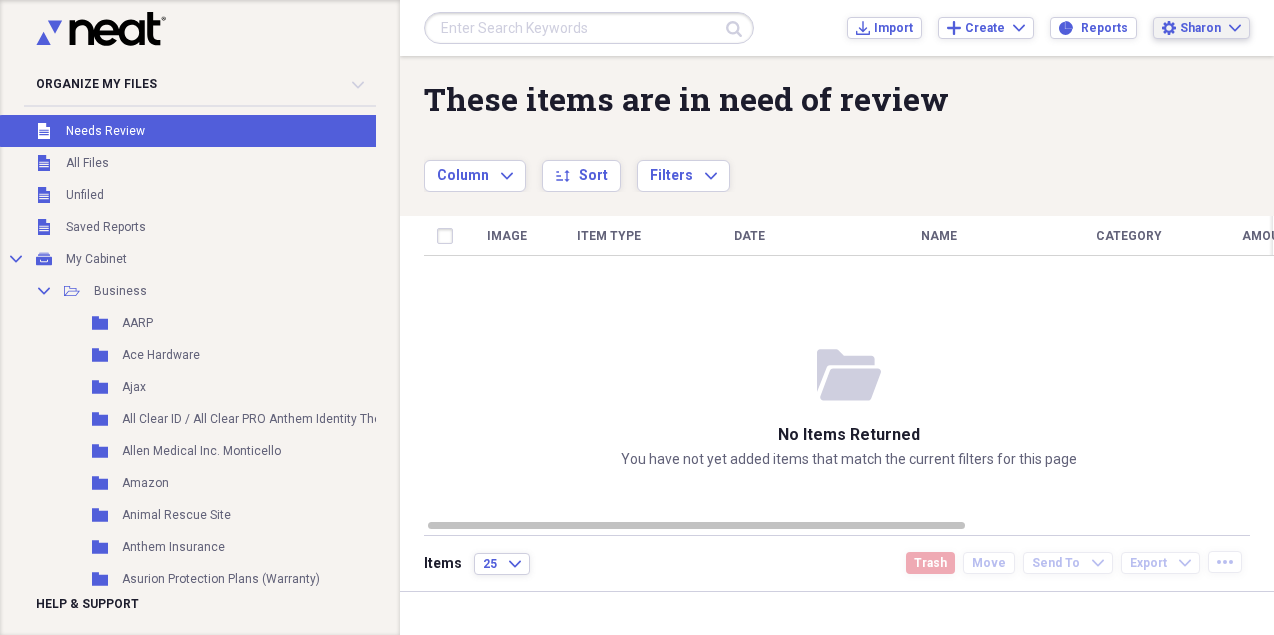 click on "Expand" 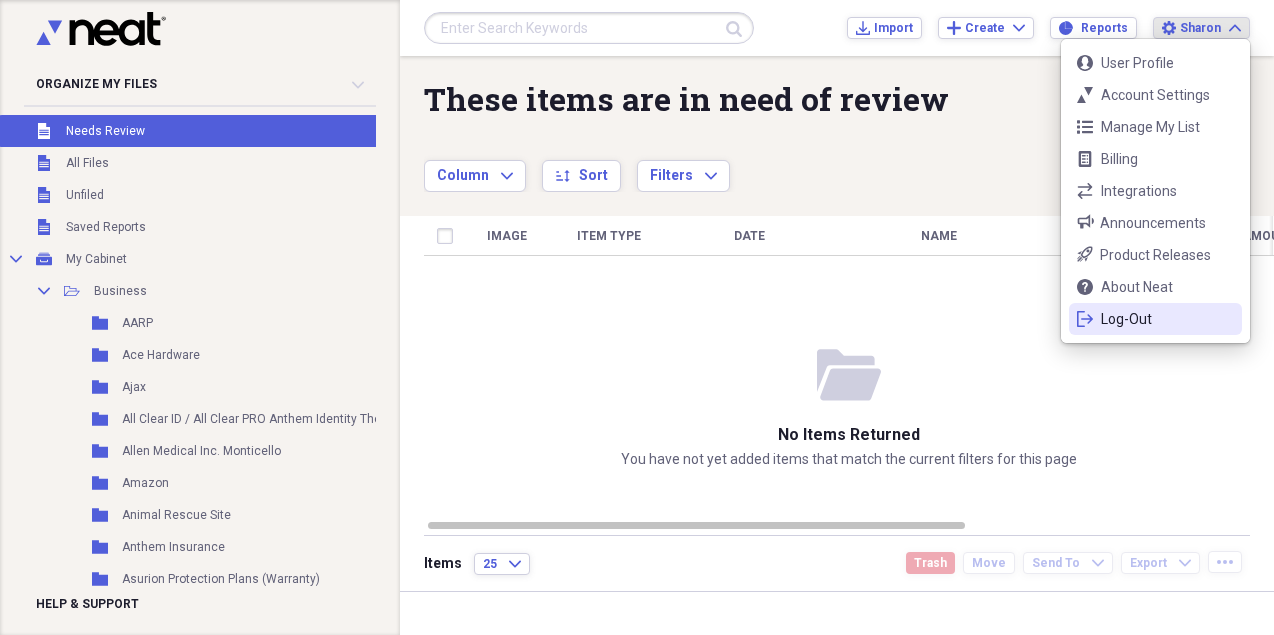 click on "Log-Out" at bounding box center (1155, 319) 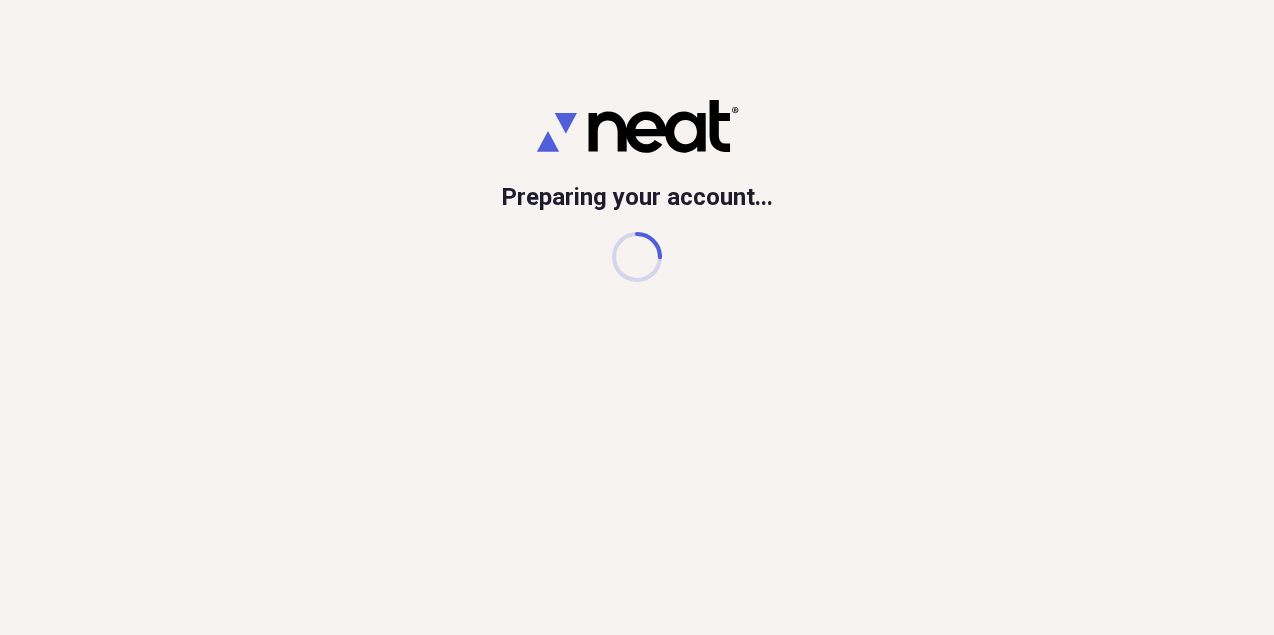 scroll, scrollTop: 0, scrollLeft: 0, axis: both 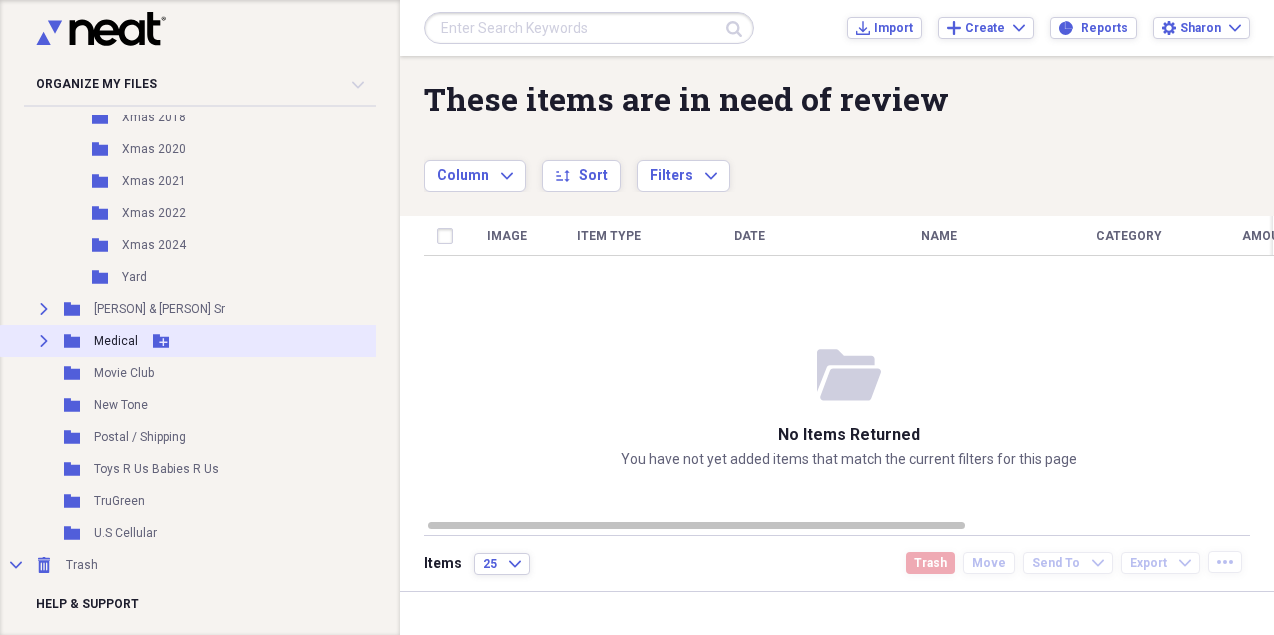 click on "Expand" at bounding box center (44, 341) 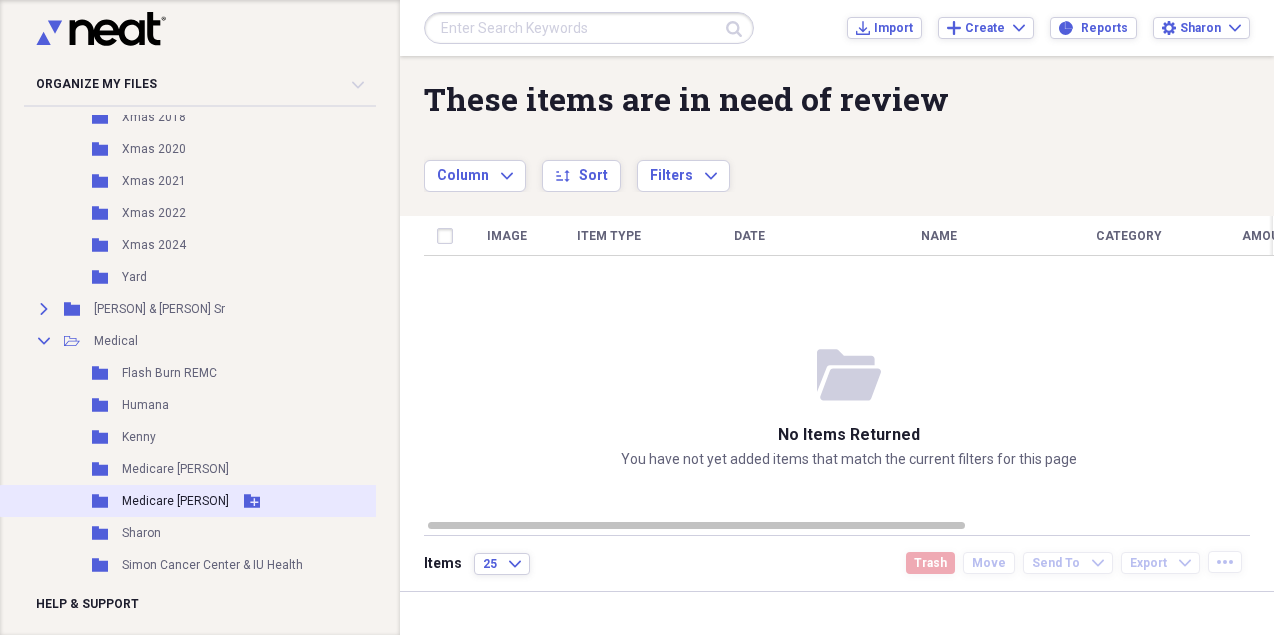 click on "Medicare [PERSON]" at bounding box center [175, 501] 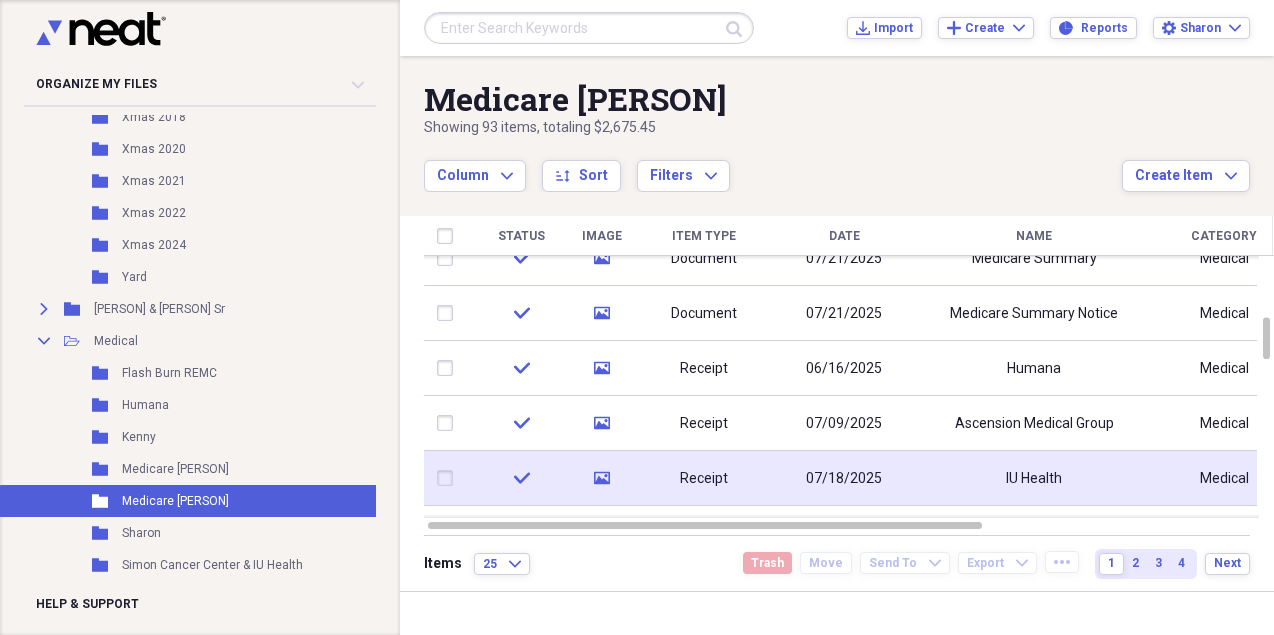 click on "IU Health" at bounding box center (1034, 478) 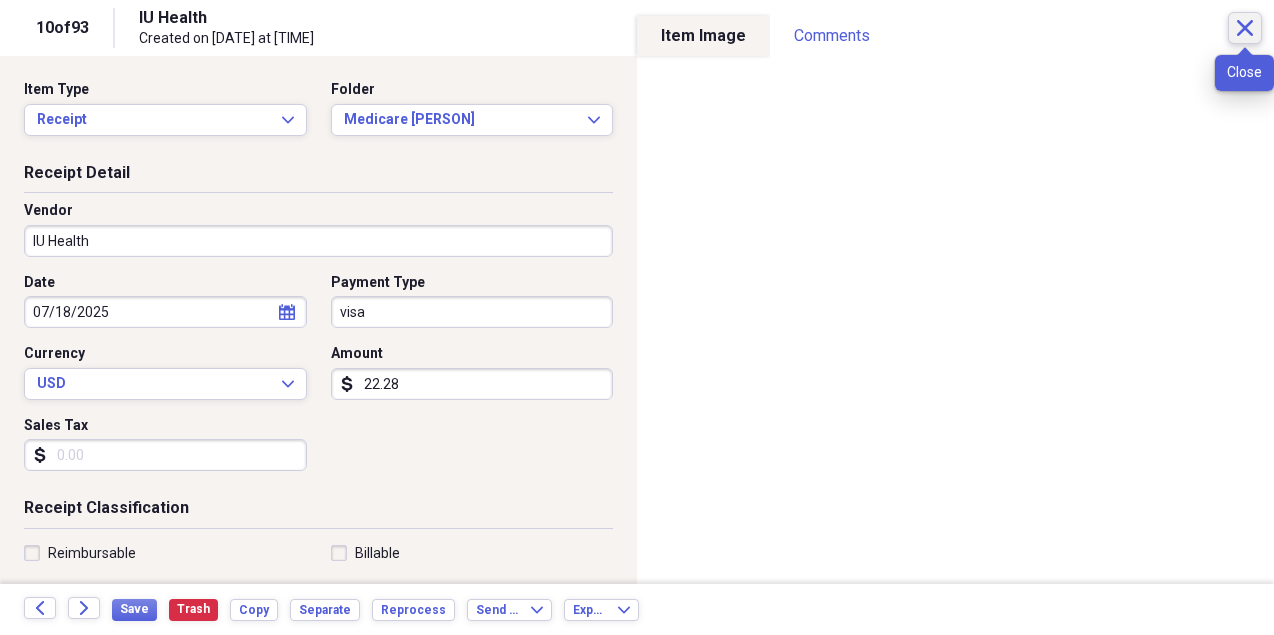 click on "Close" at bounding box center (1245, 28) 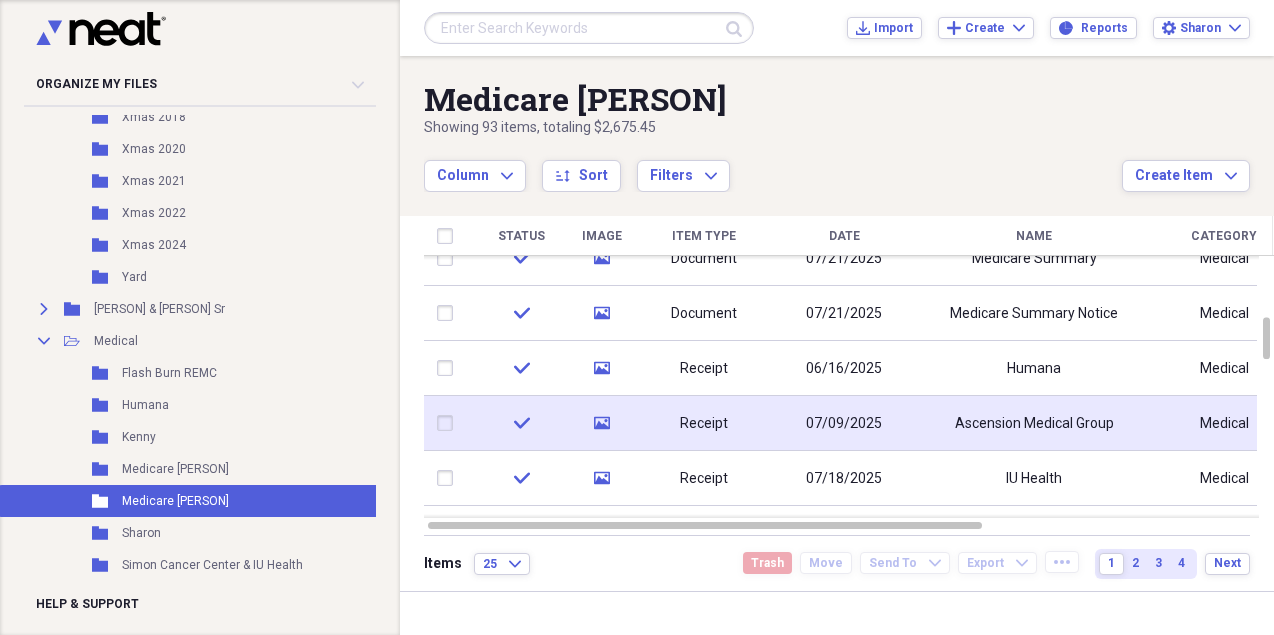 click on "Ascension Medical Group" at bounding box center [1034, 423] 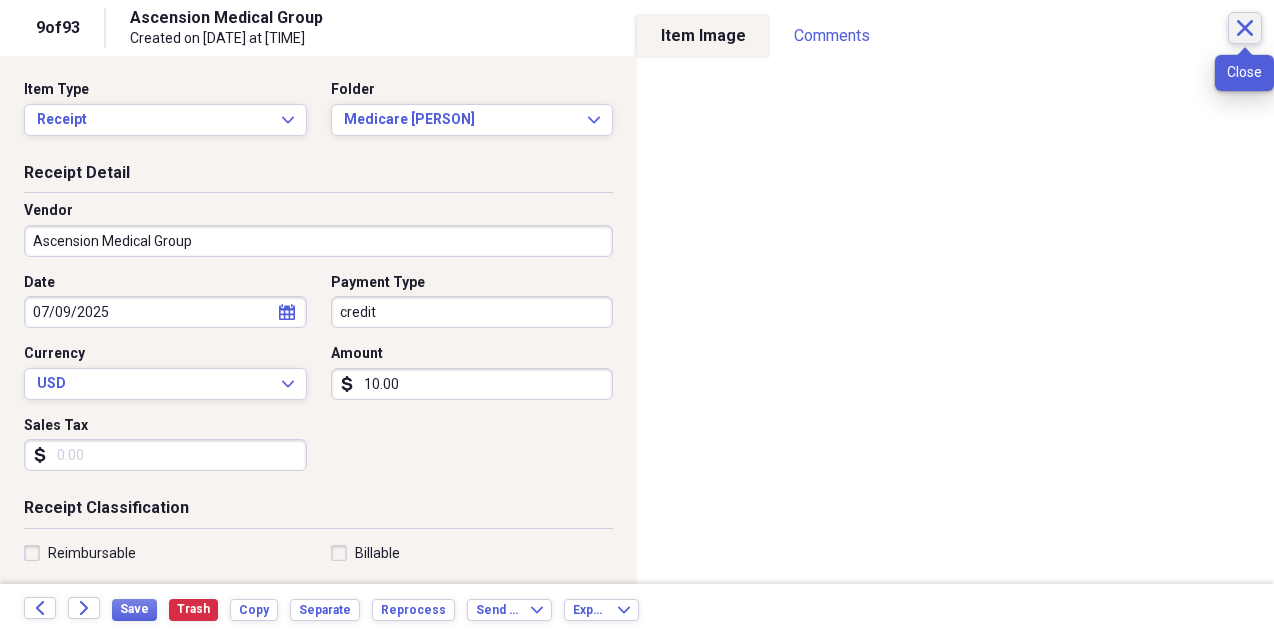 click on "Close" at bounding box center (1245, 28) 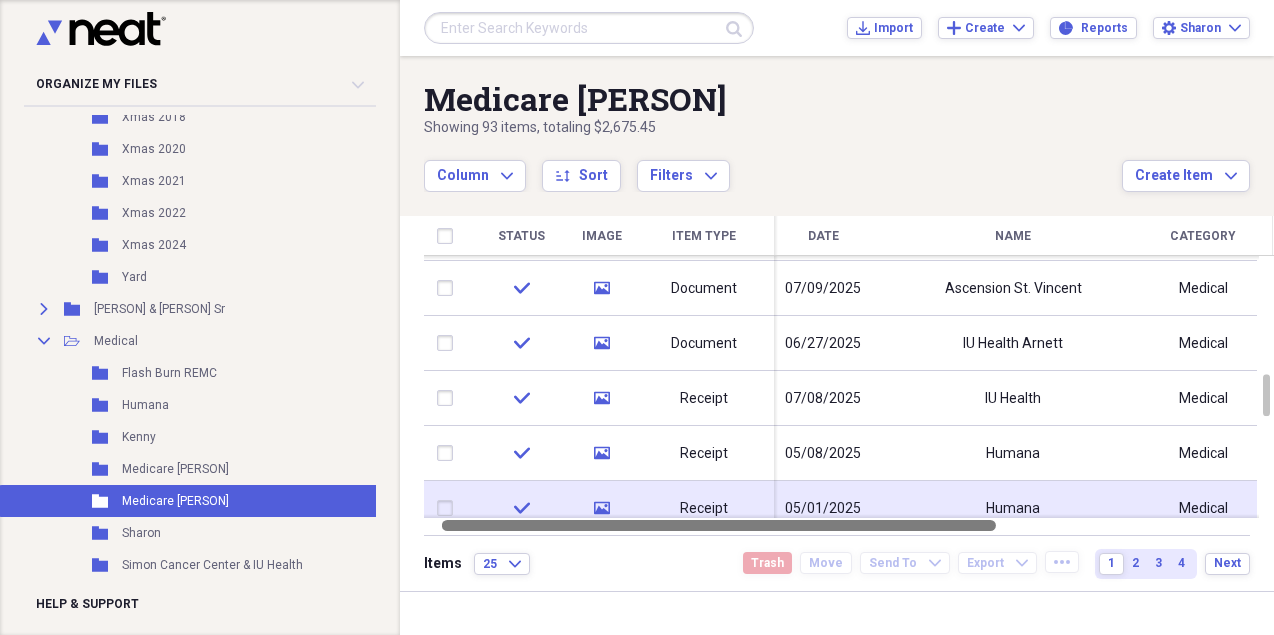 drag, startPoint x: 960, startPoint y: 527, endPoint x: 1001, endPoint y: 506, distance: 46.06517 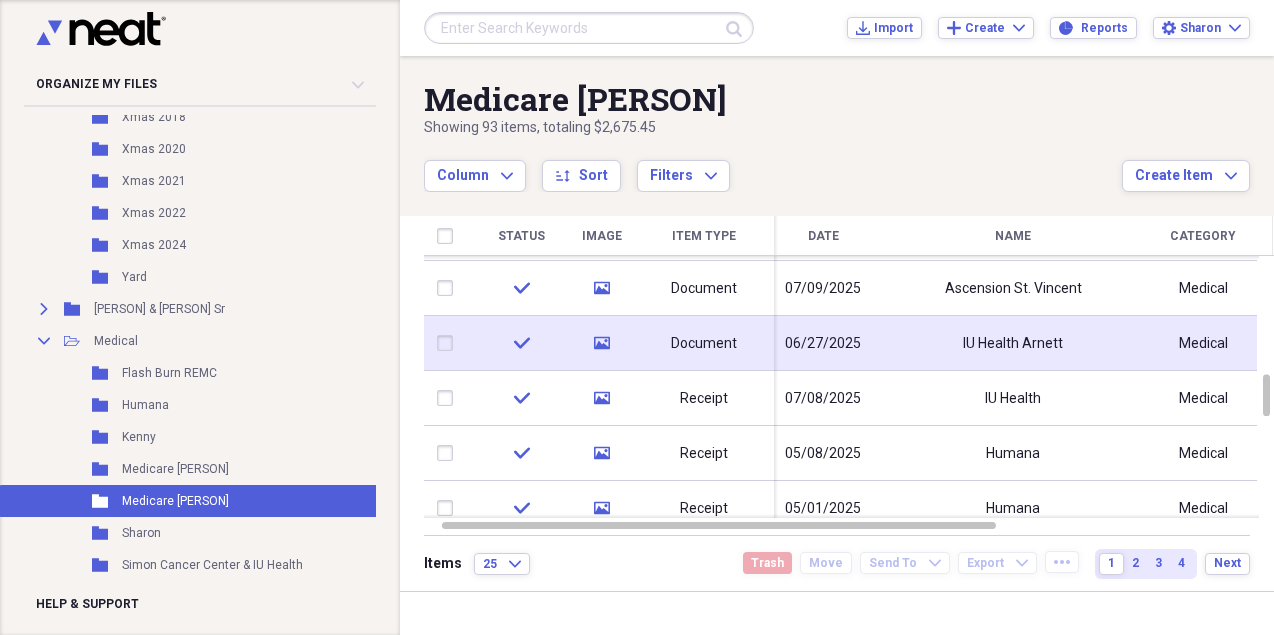 click on "IU Health Arnett" at bounding box center [1013, 344] 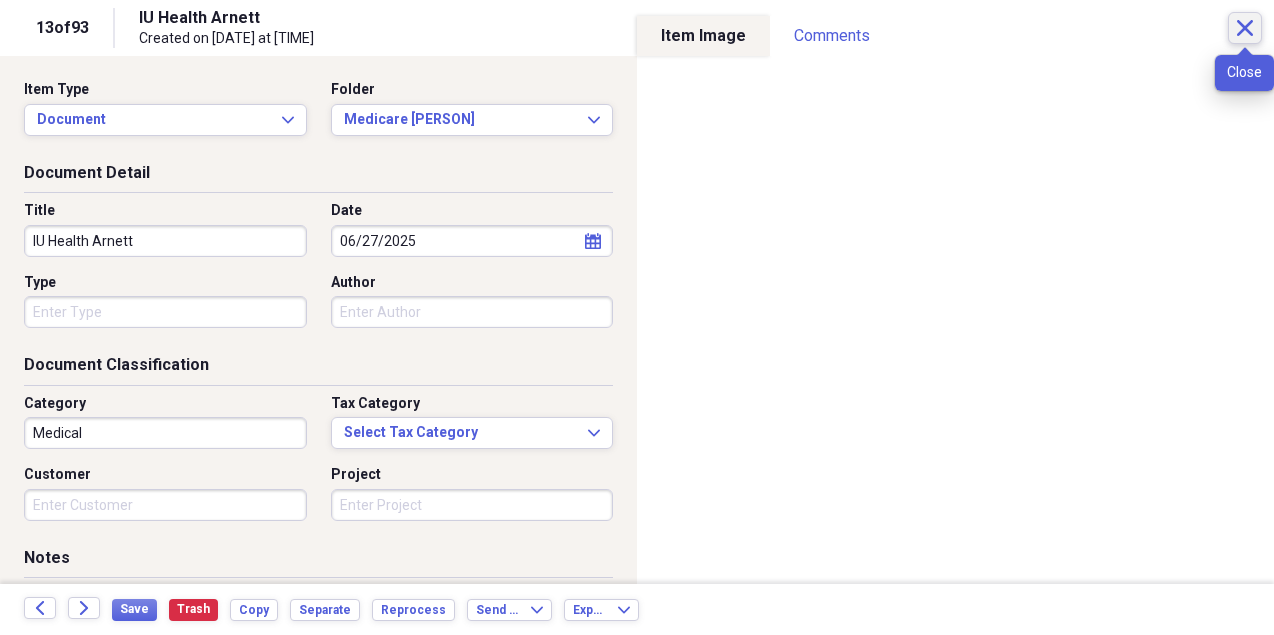 click on "Close" 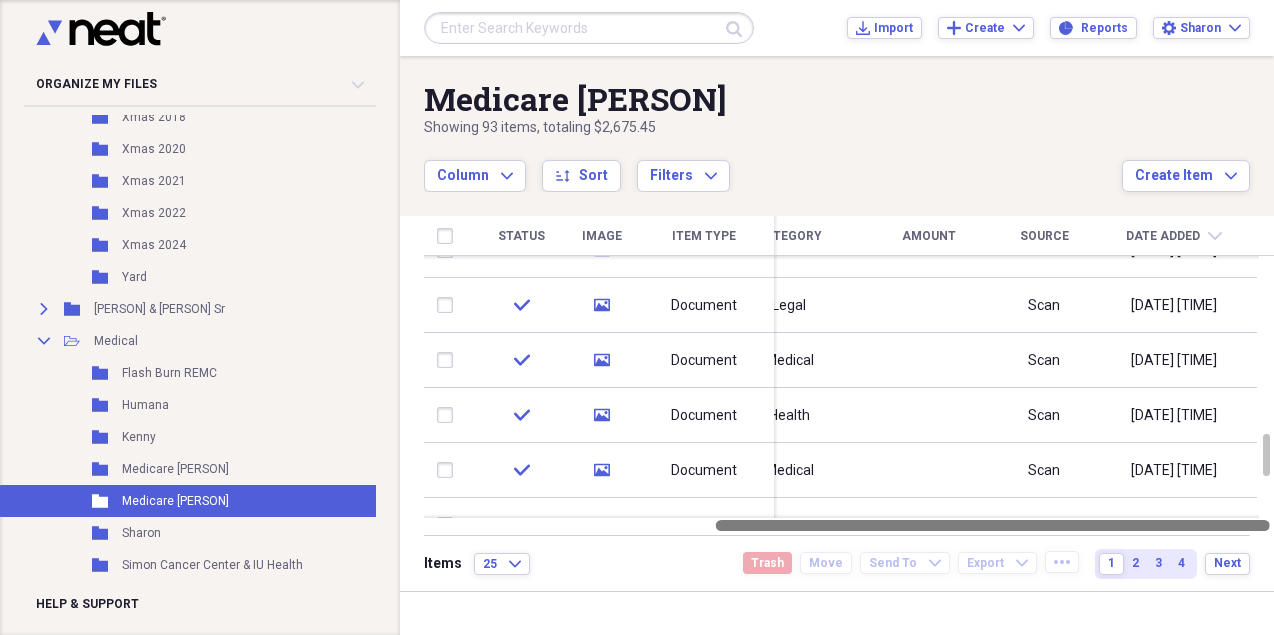 drag, startPoint x: 987, startPoint y: 522, endPoint x: 1276, endPoint y: 484, distance: 291.48755 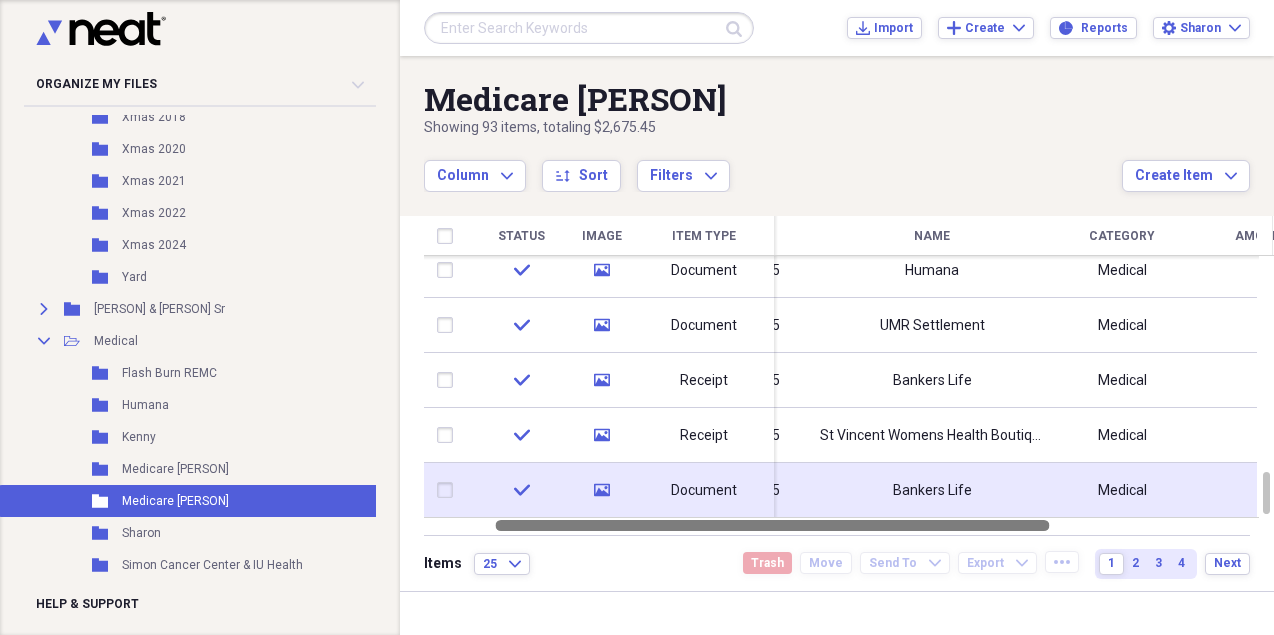 drag, startPoint x: 870, startPoint y: 525, endPoint x: 617, endPoint y: 470, distance: 258.90924 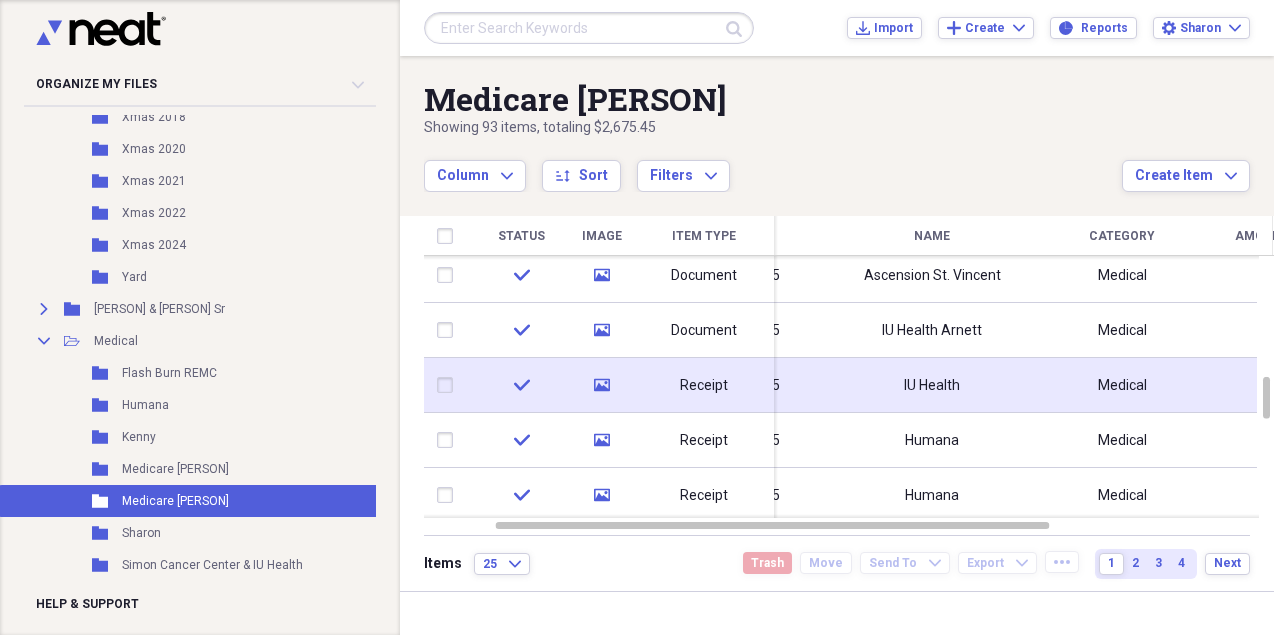 click on "IU Health" at bounding box center (932, 385) 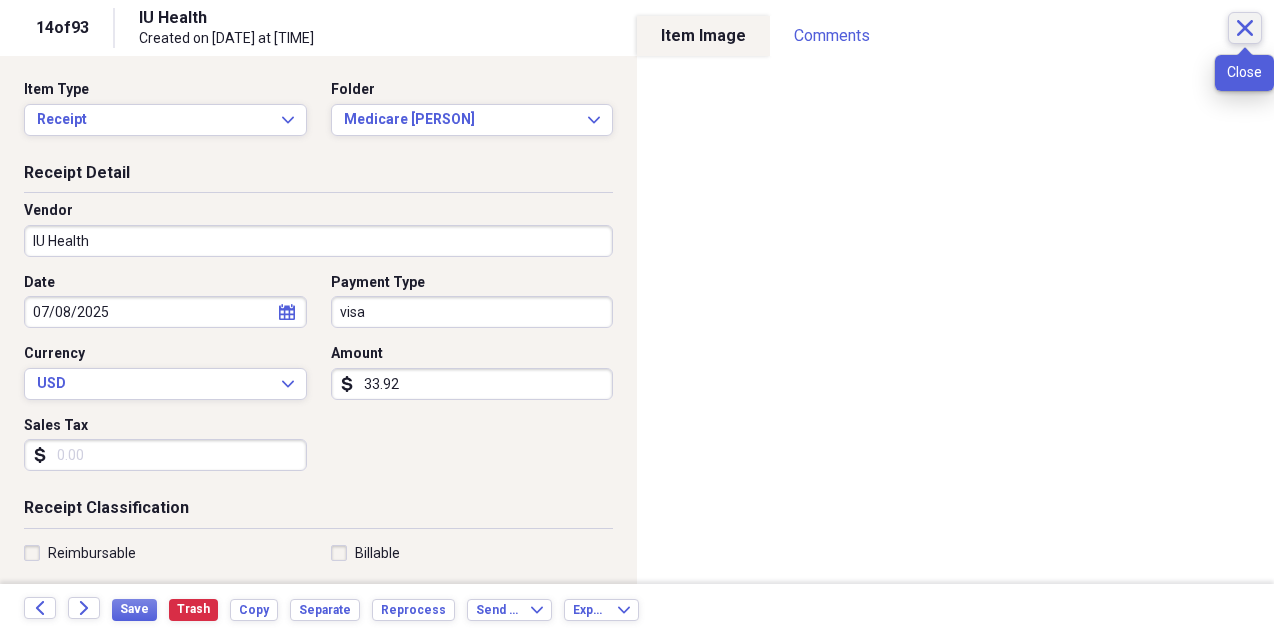 click on "Close" at bounding box center (1245, 28) 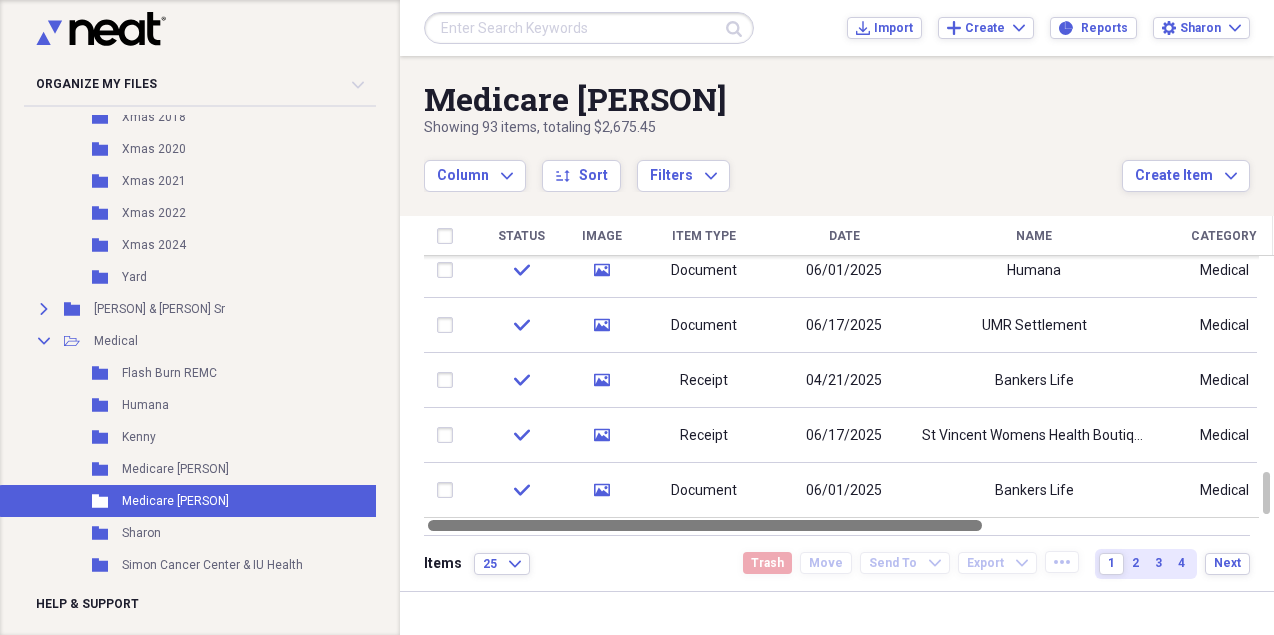 drag, startPoint x: 957, startPoint y: 528, endPoint x: 816, endPoint y: 523, distance: 141.08862 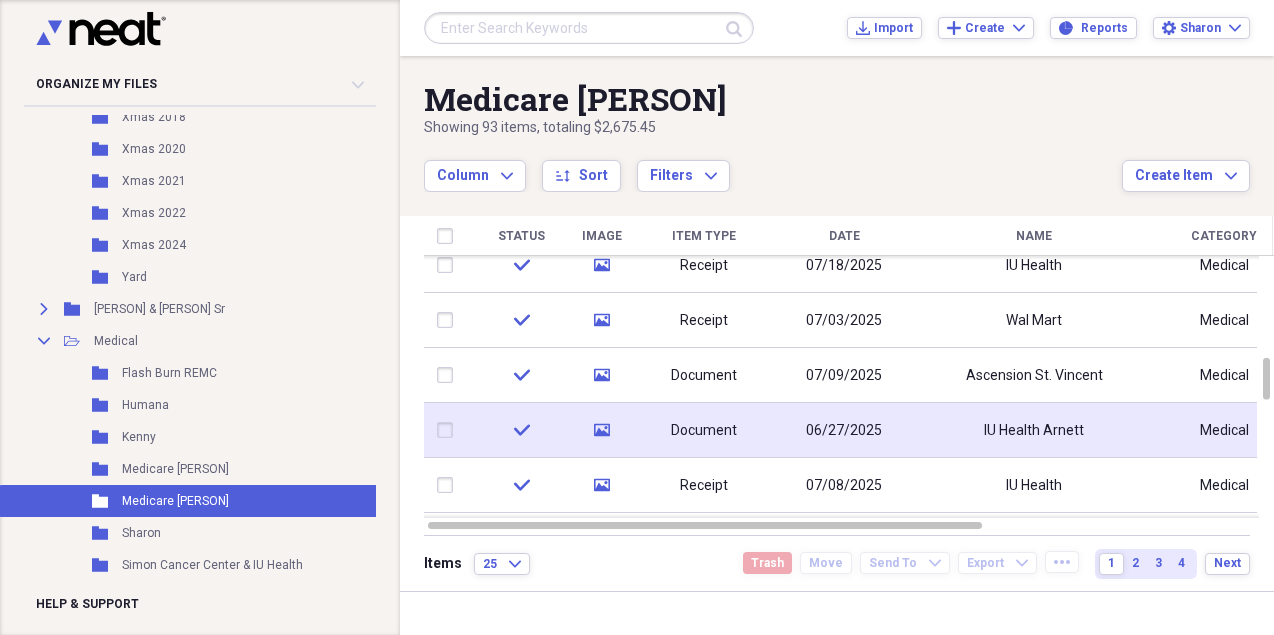 click on "Medical" at bounding box center [1224, 430] 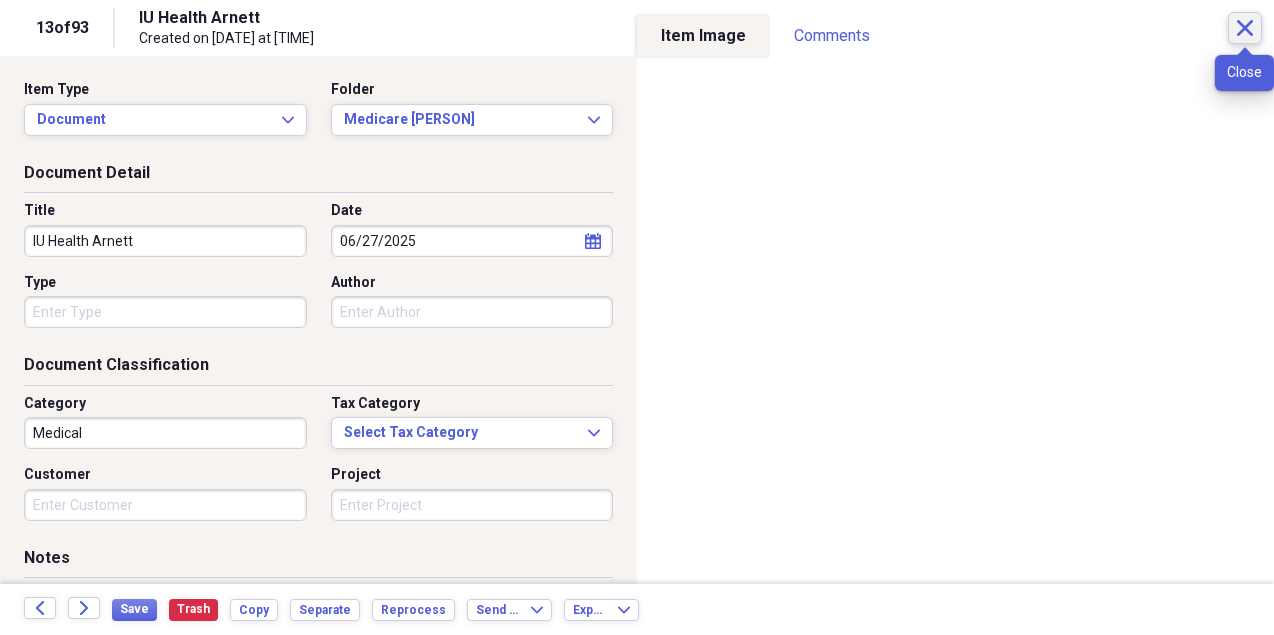 click 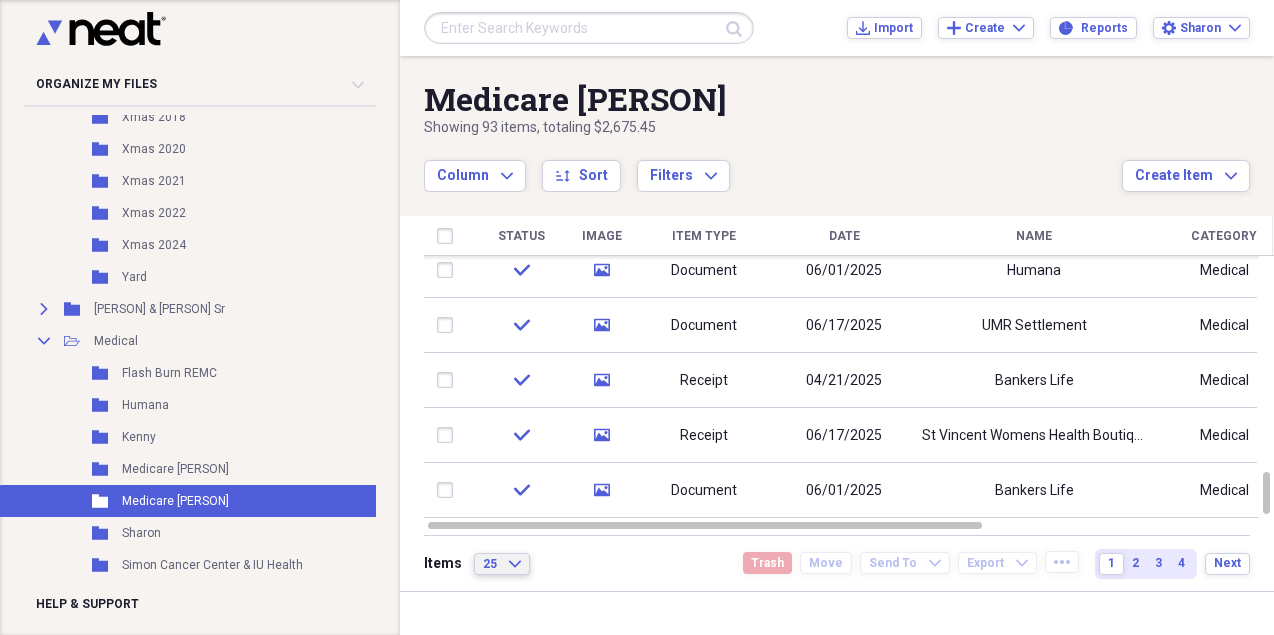 click on "Expand" 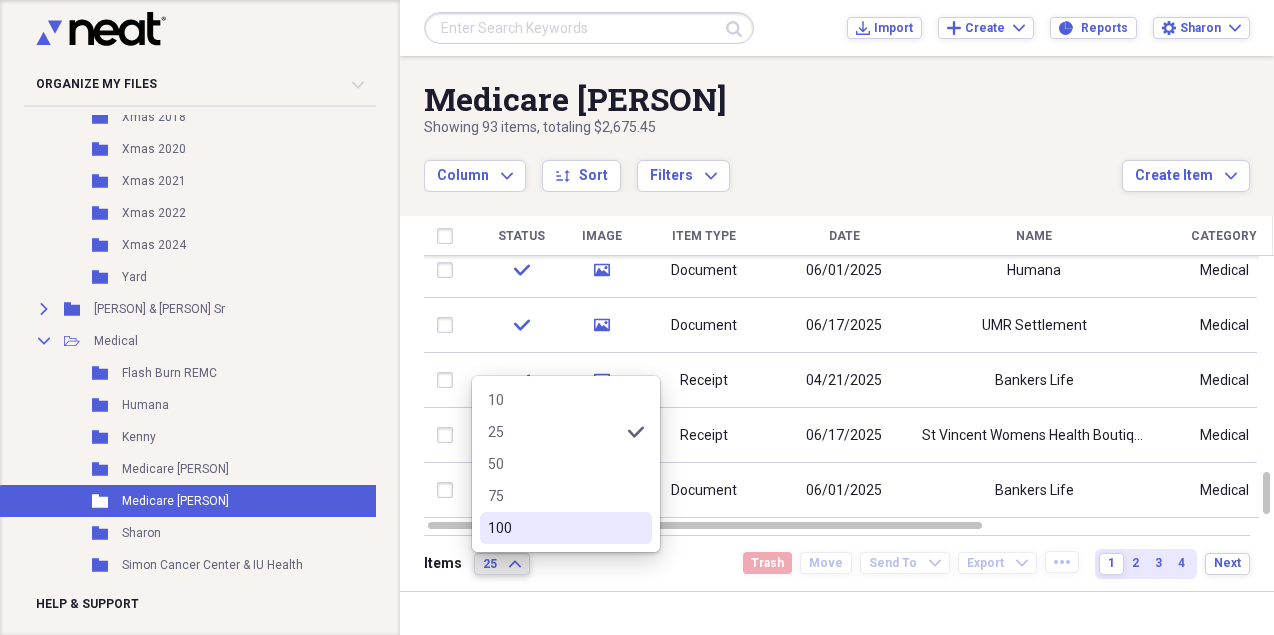 click on "100" at bounding box center (554, 528) 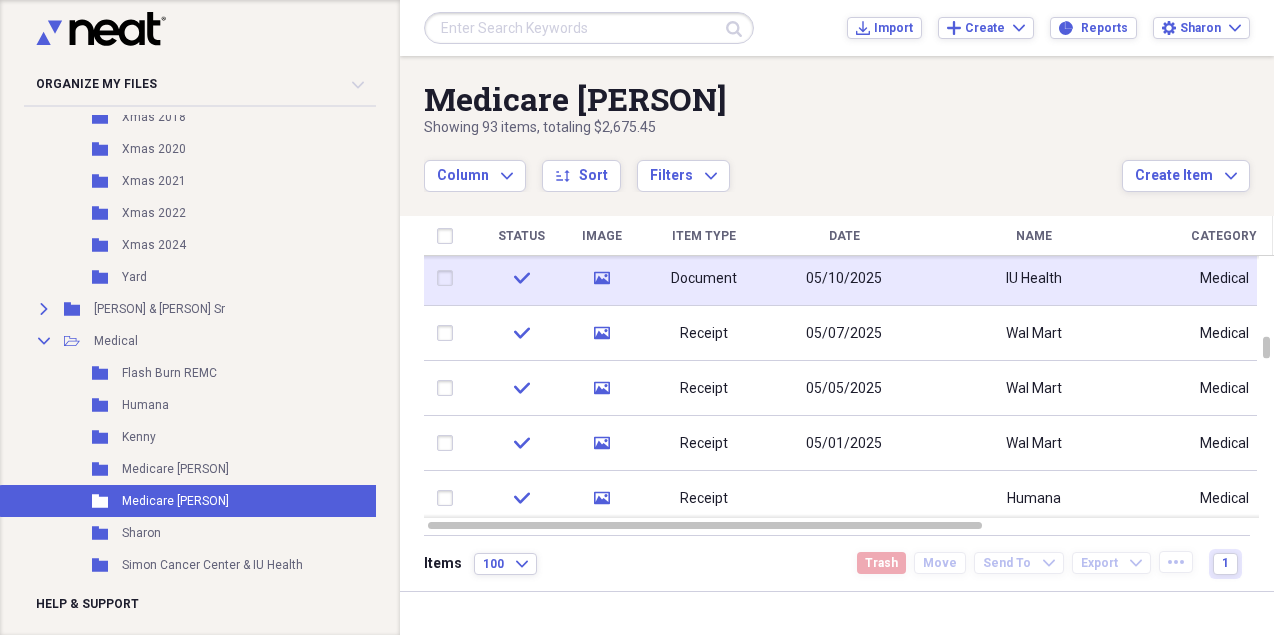 click on "05/10/2025" at bounding box center (844, 279) 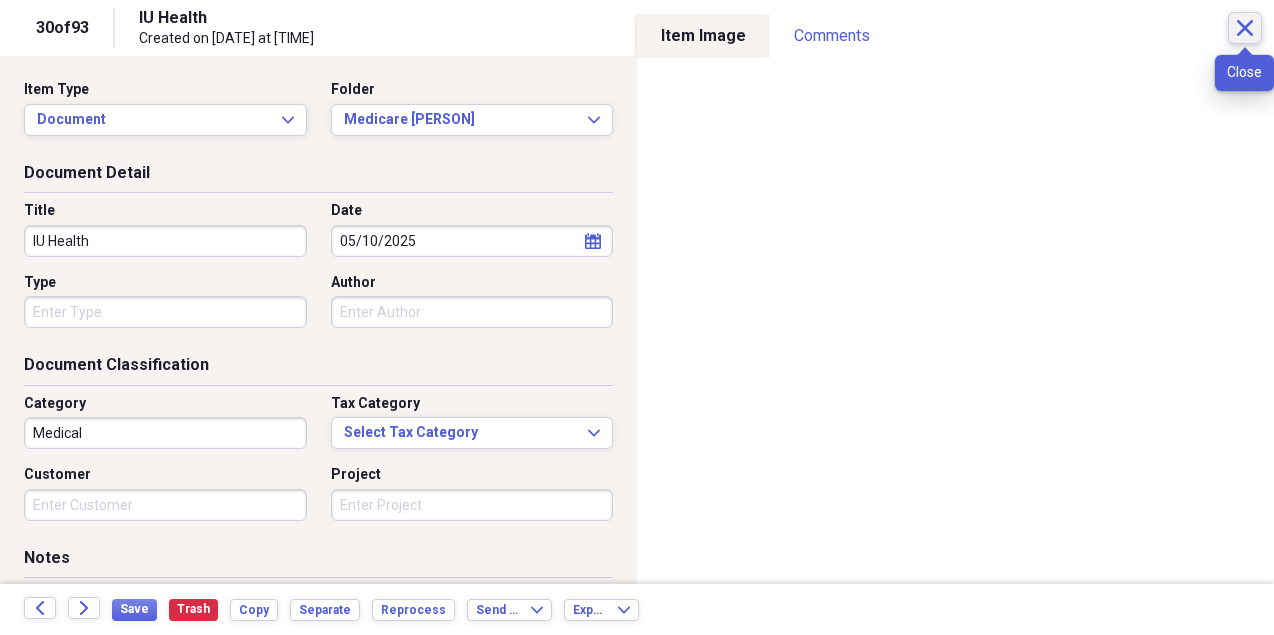 click on "Close" 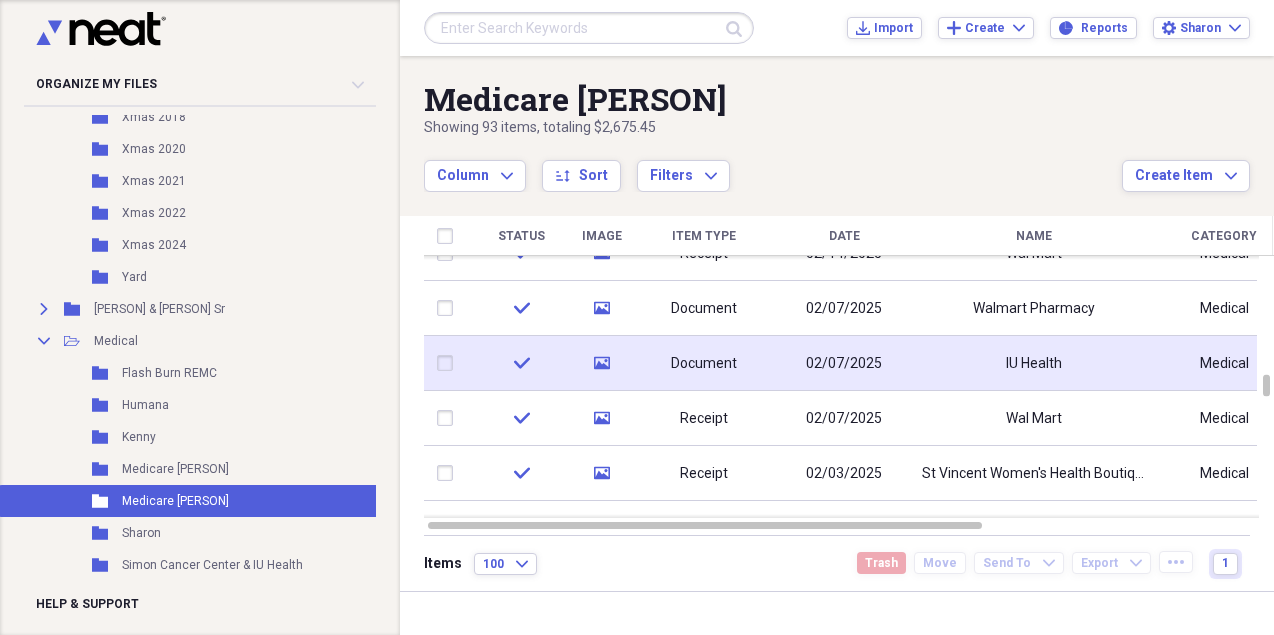 click on "IU Health" at bounding box center (1034, 363) 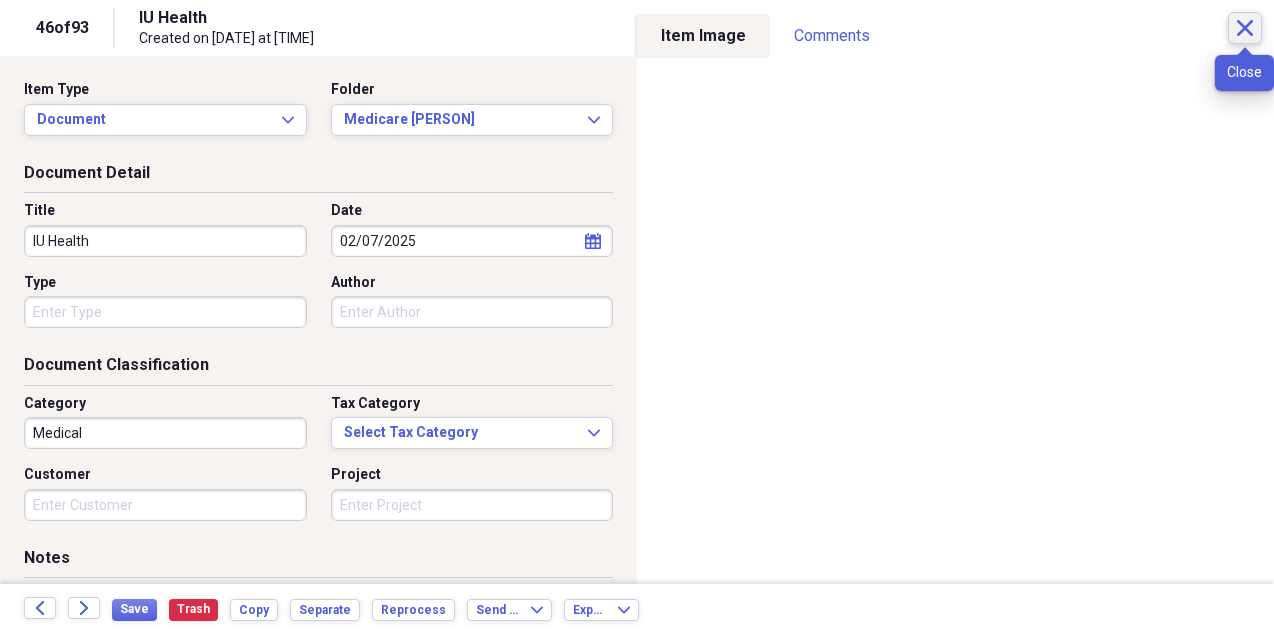 click on "Close" at bounding box center (1245, 28) 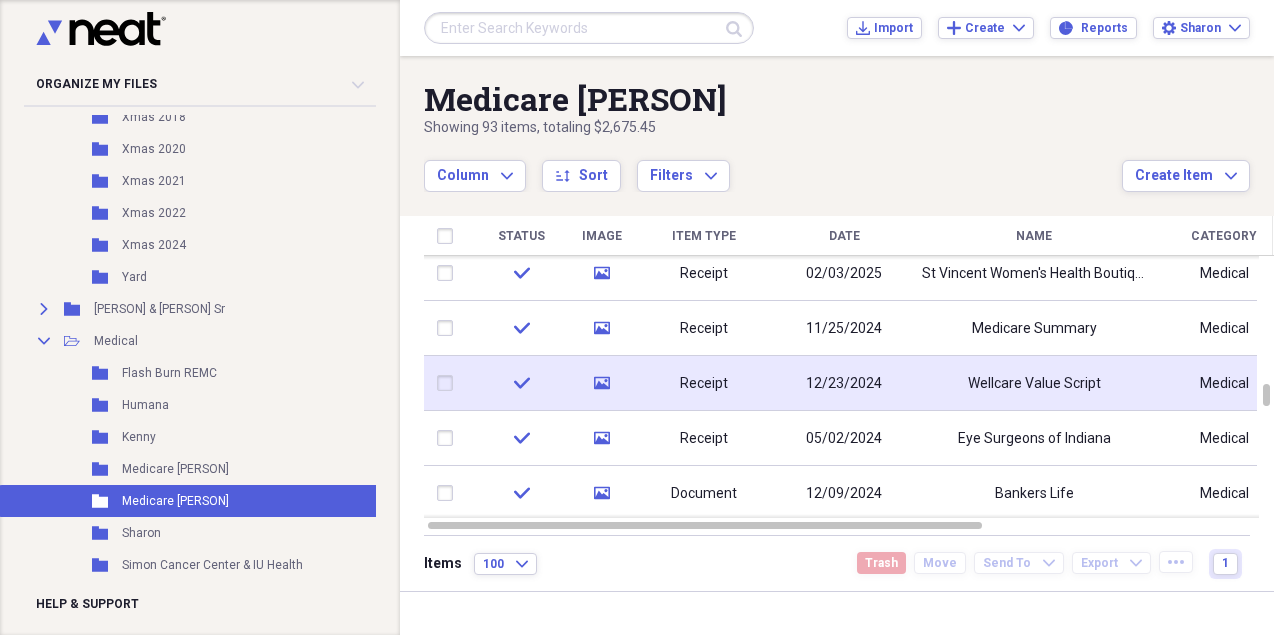 click on "Wellcare Value Script" at bounding box center [1034, 383] 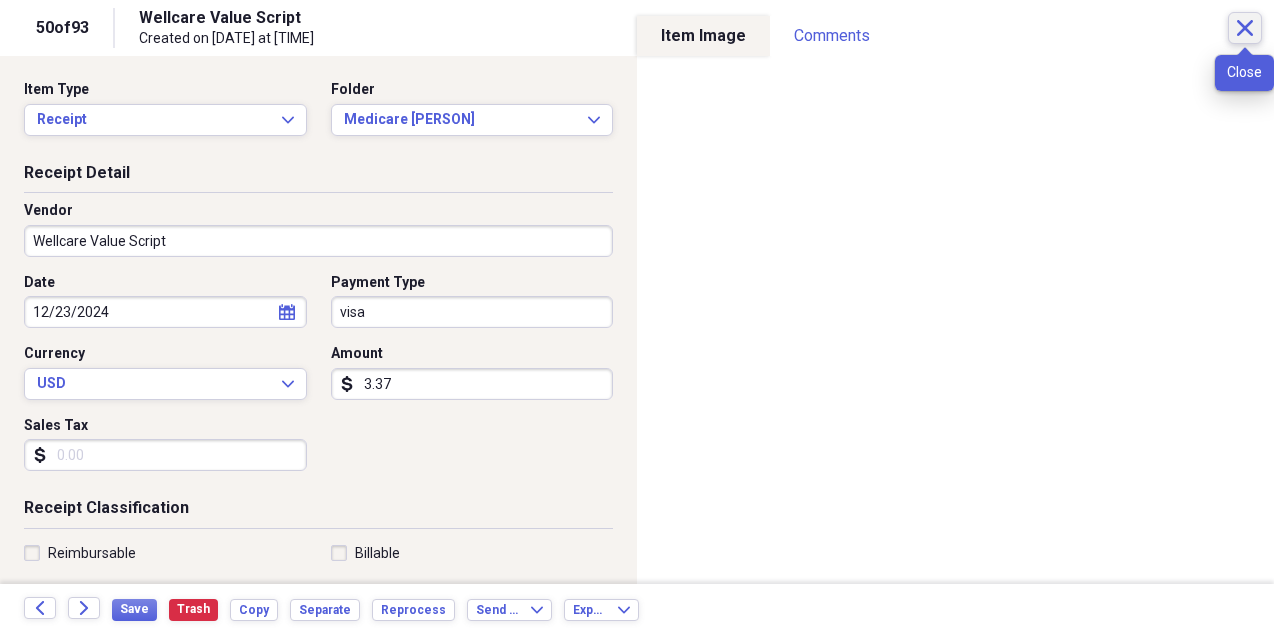 click on "Close" 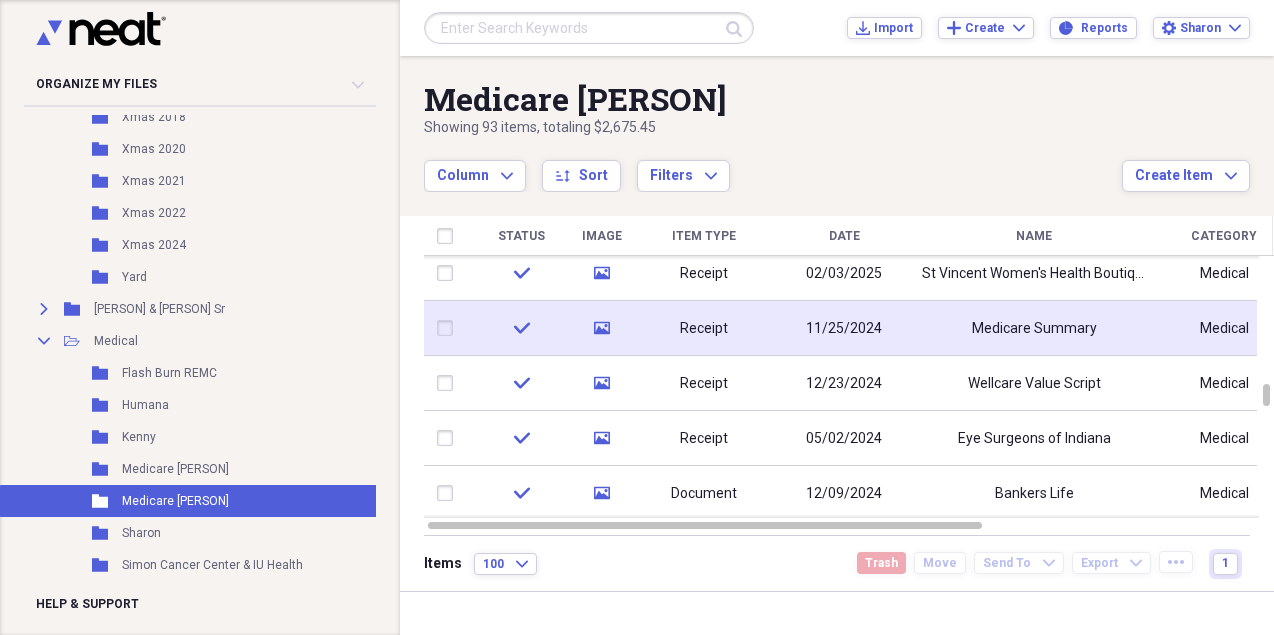 click on "11/25/2024" at bounding box center [844, 328] 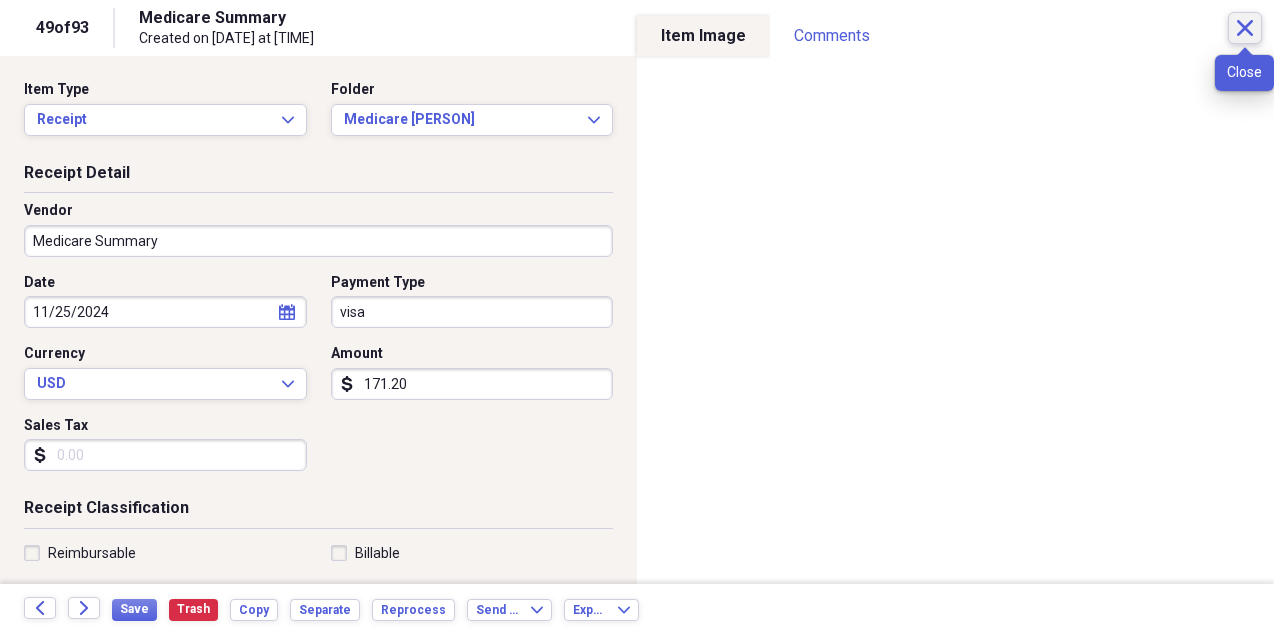click on "Close" at bounding box center (1245, 28) 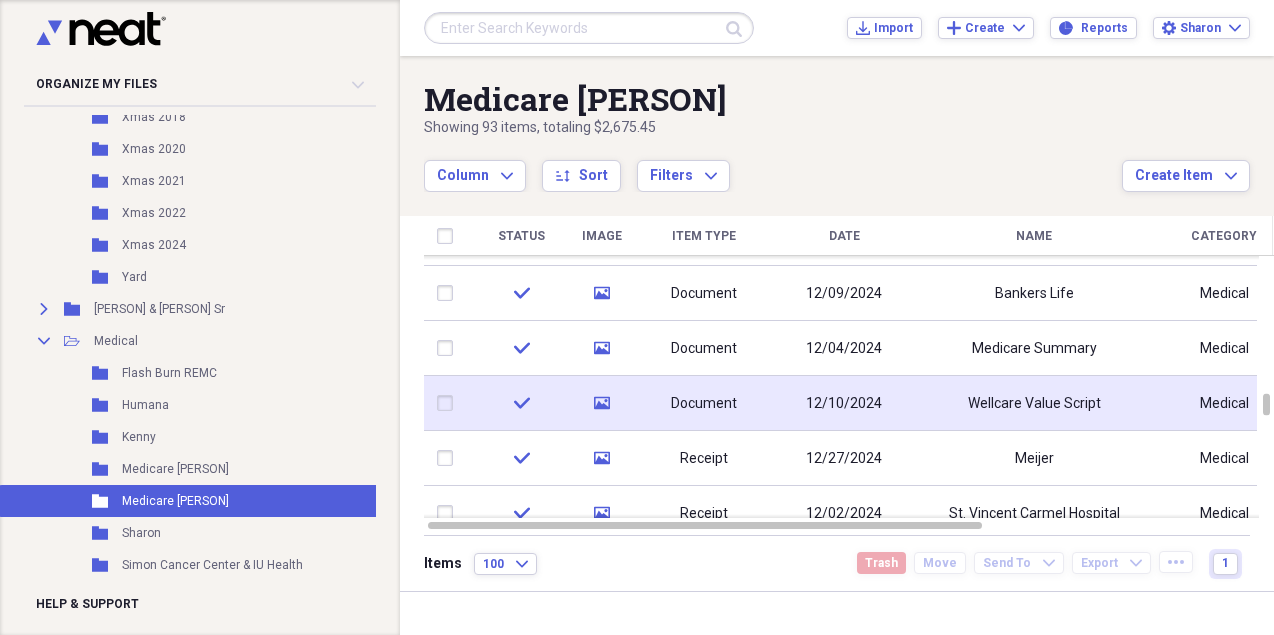click on "Wellcare Value Script" at bounding box center [1034, 403] 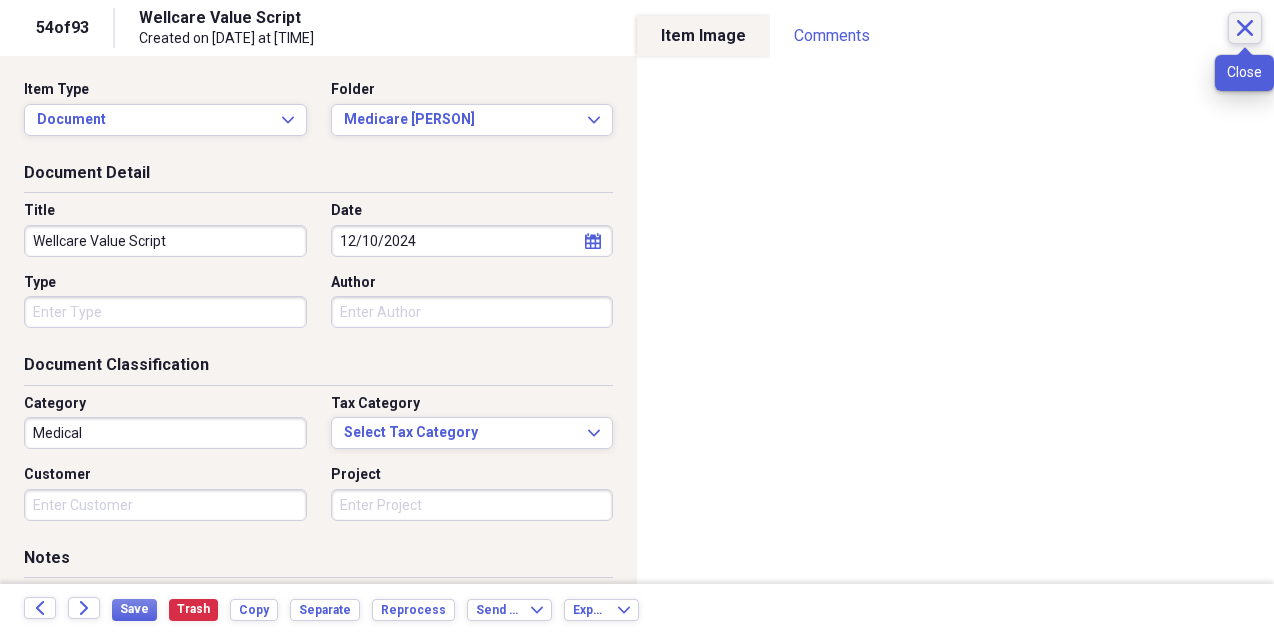 click on "Close" at bounding box center [1245, 28] 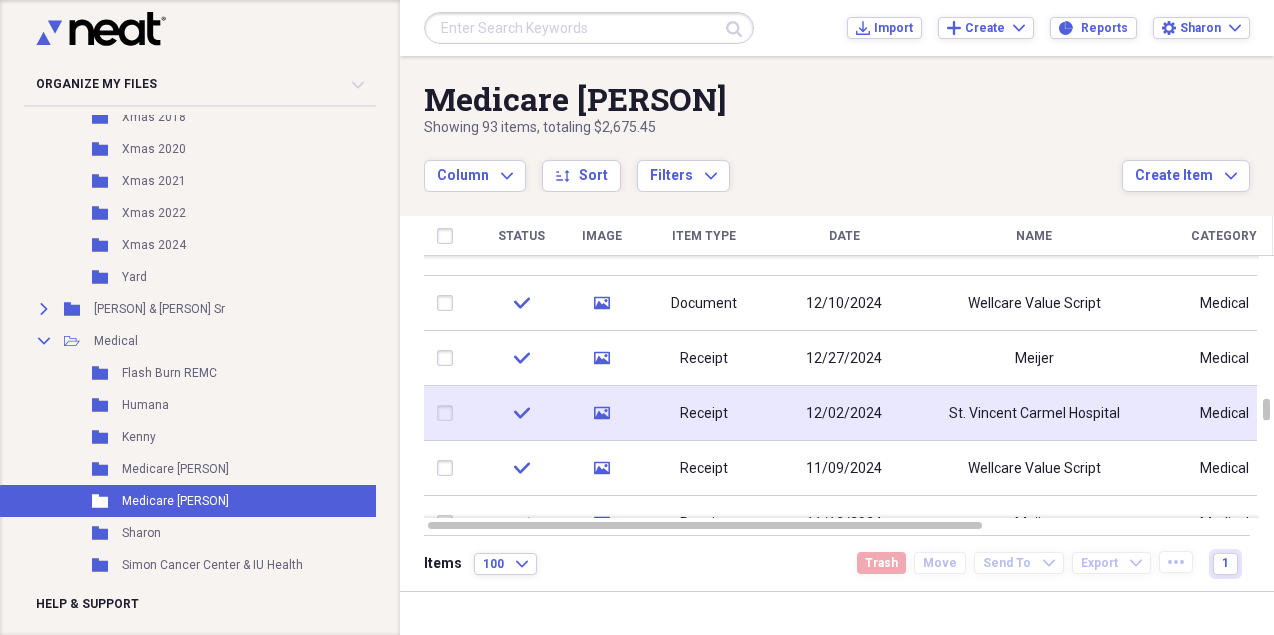 click on "12/02/2024" at bounding box center [844, 413] 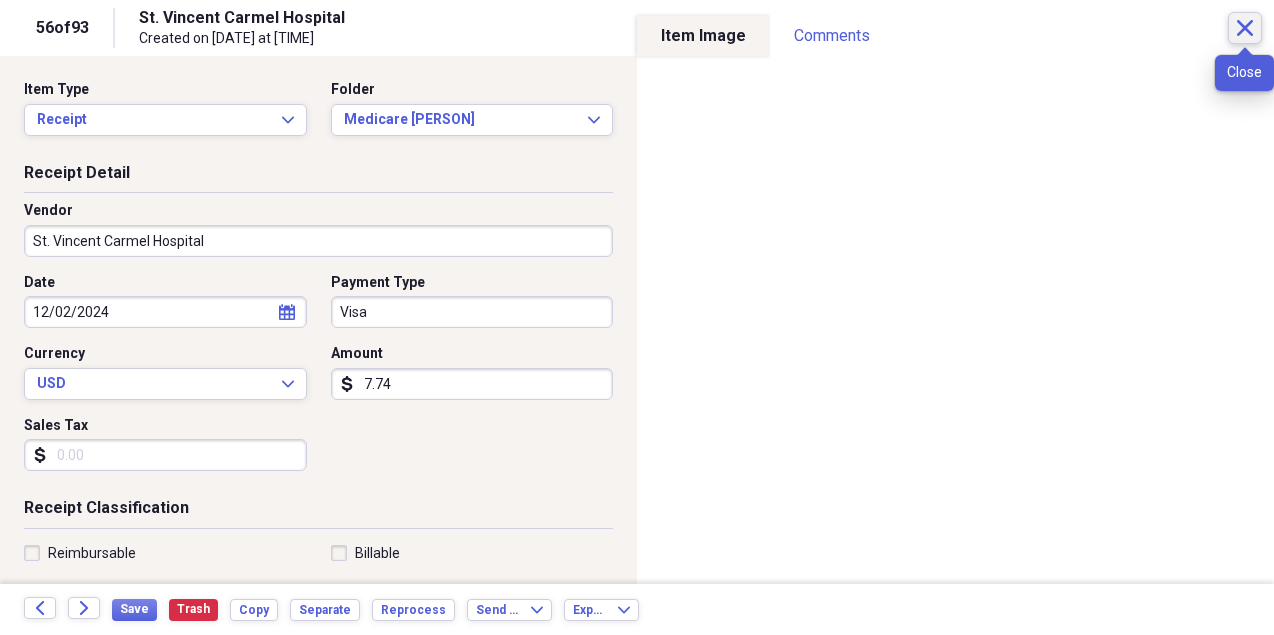 click on "Close" 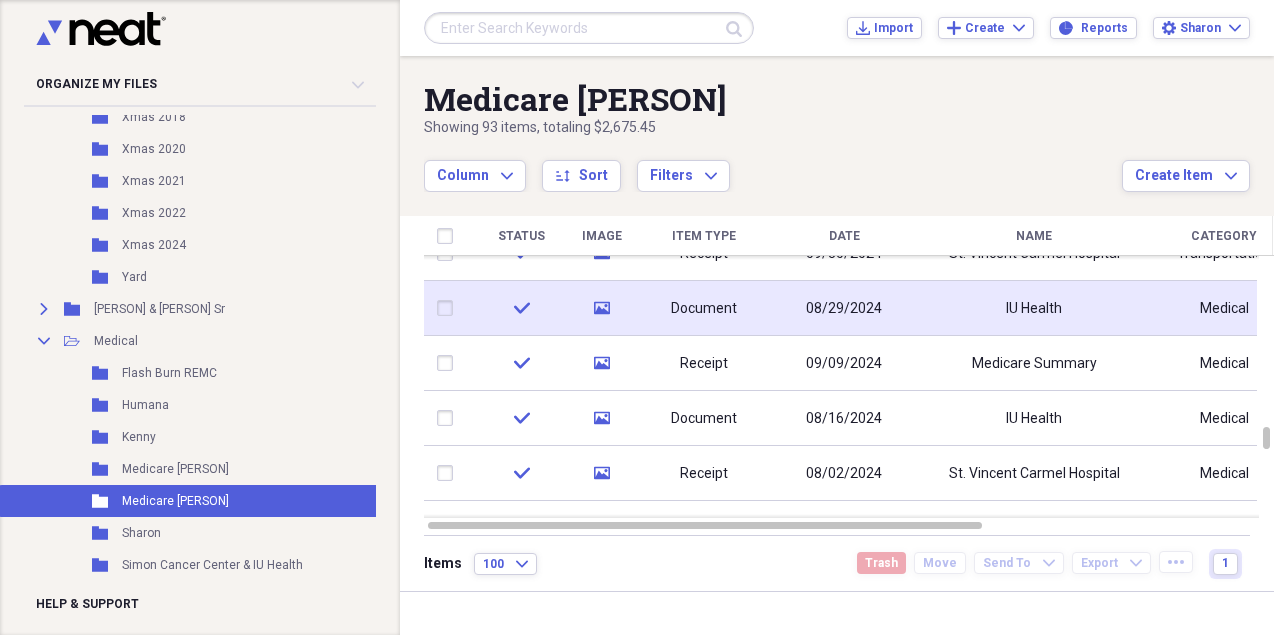 click on "IU Health" at bounding box center [1034, 308] 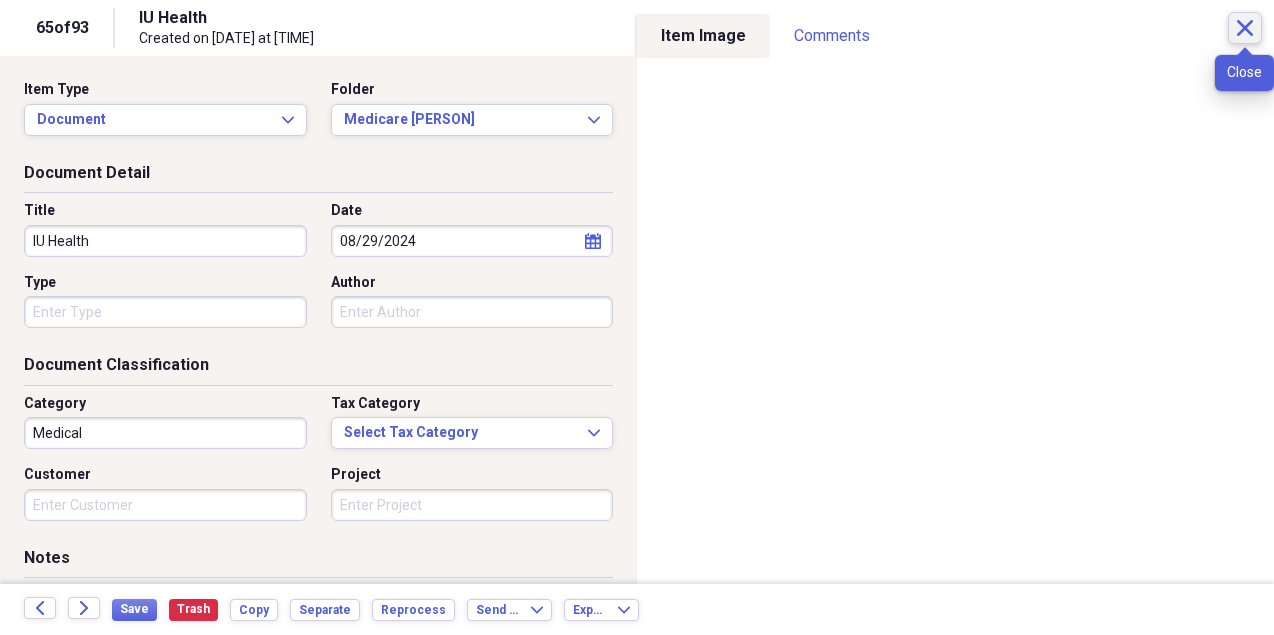 click on "Close" 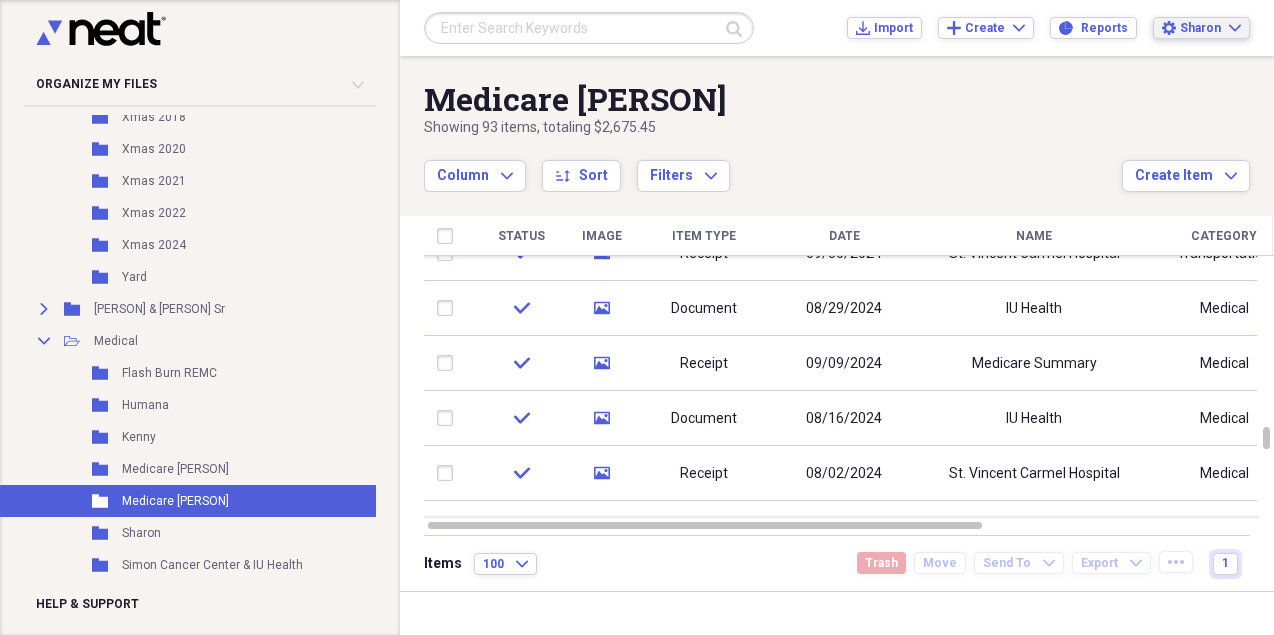 click on "Expand" 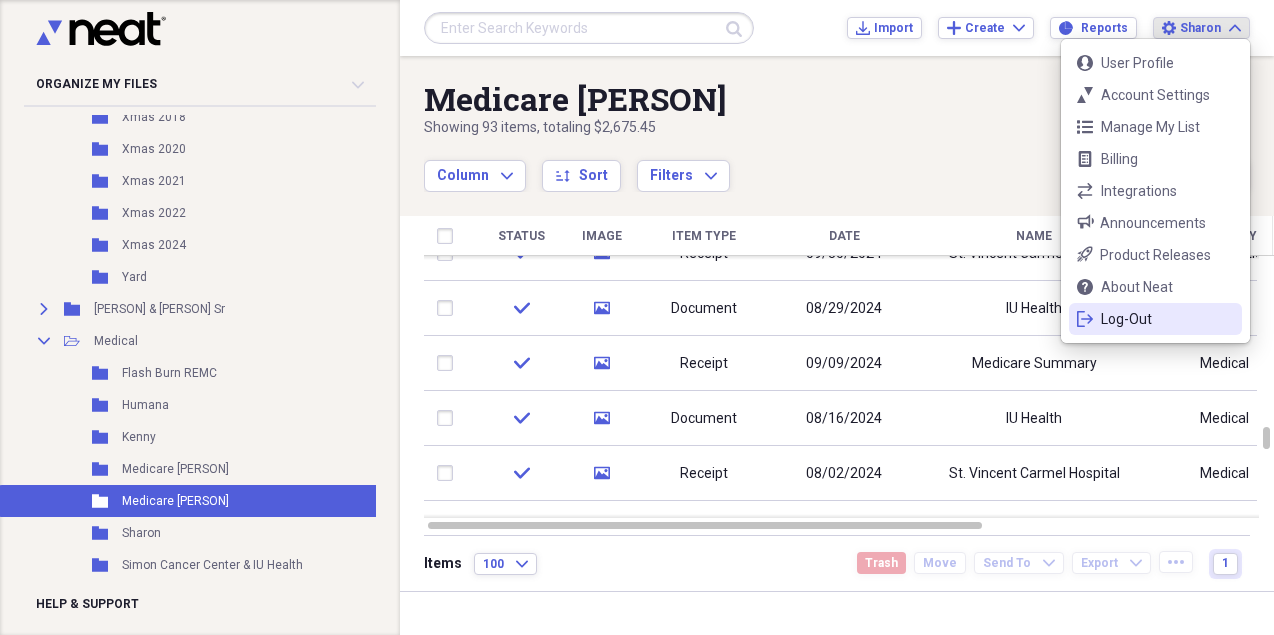 click on "Log-Out" at bounding box center (1155, 319) 